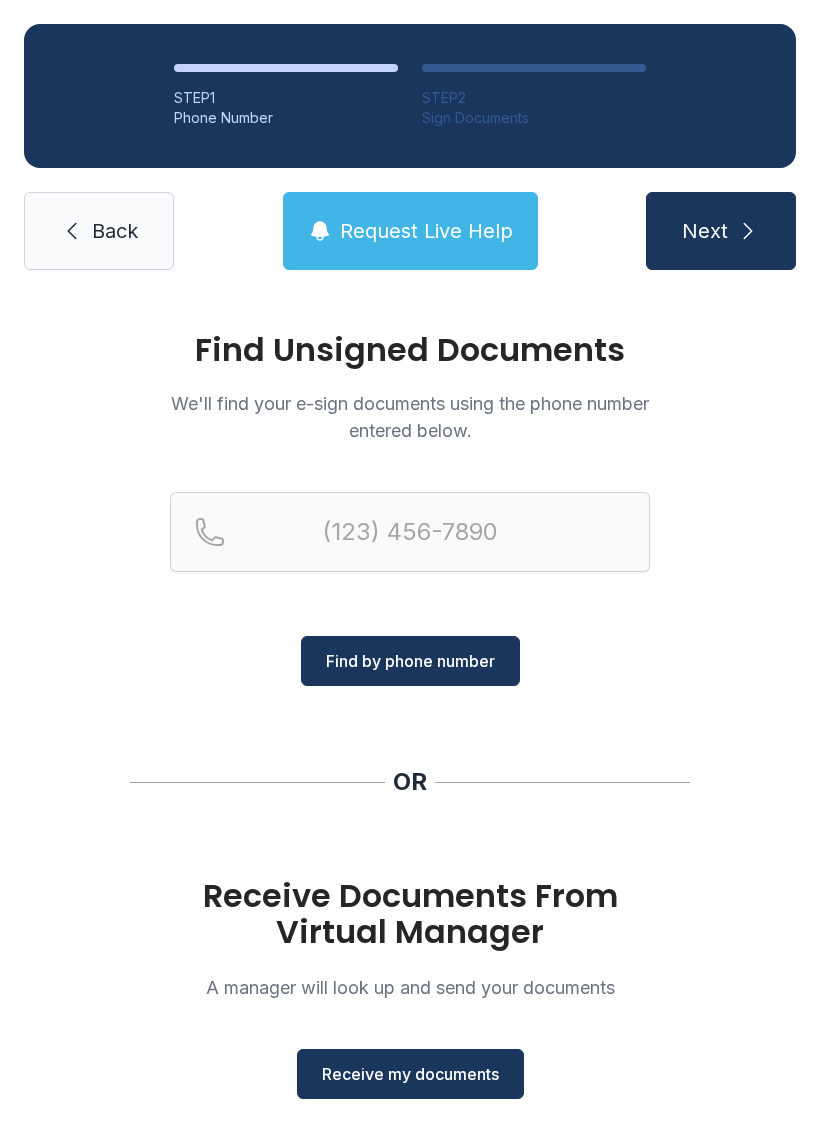 scroll, scrollTop: 0, scrollLeft: 0, axis: both 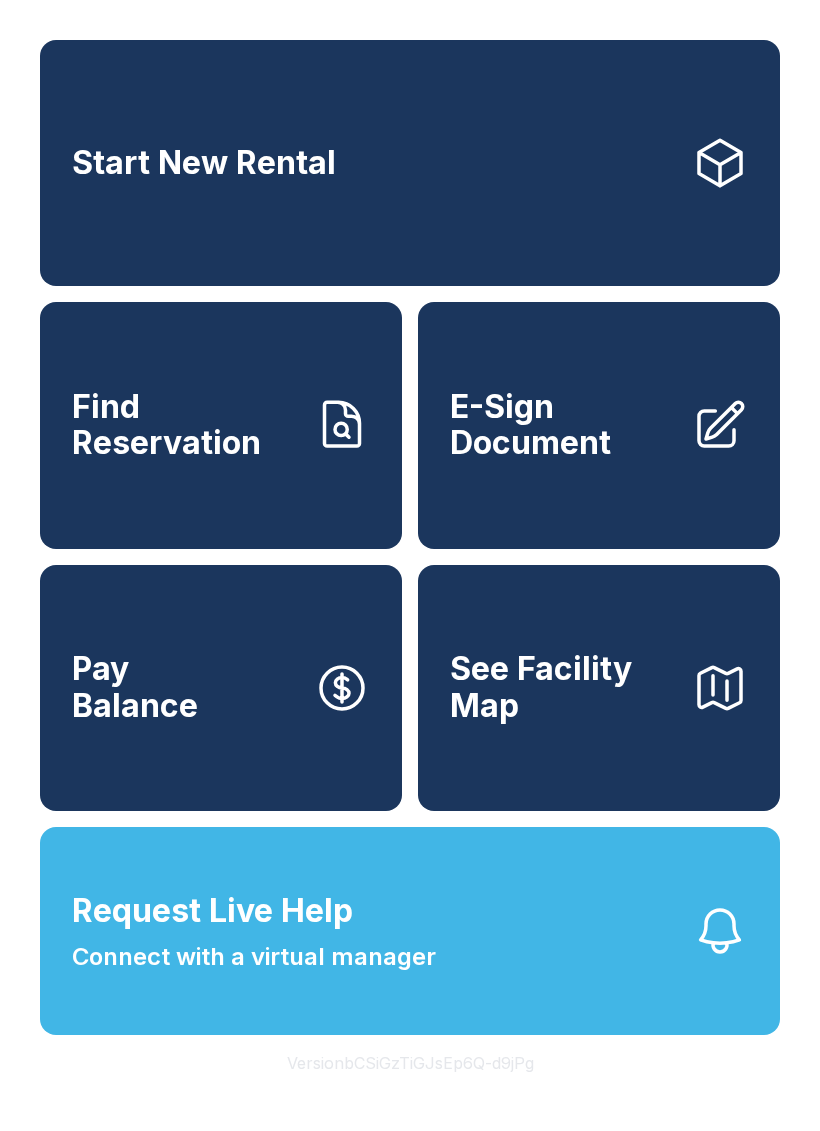 click on "Find Reservation" at bounding box center (185, 425) 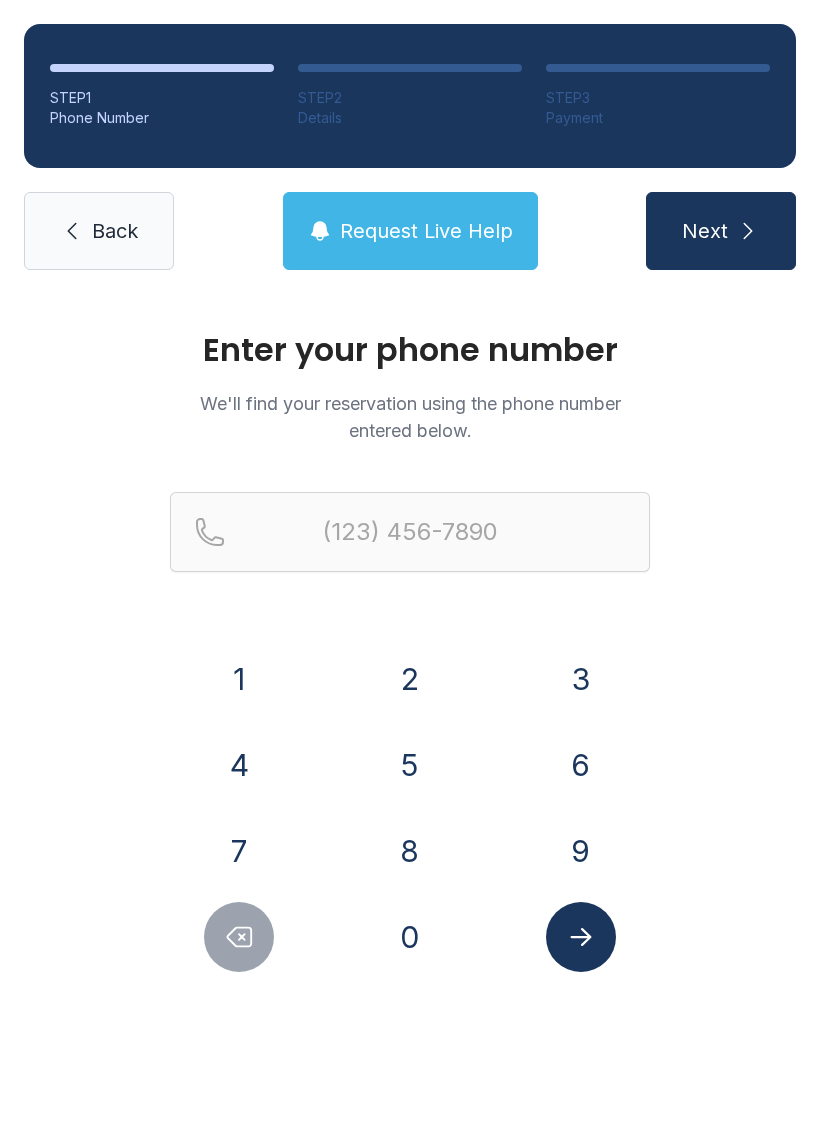 click on "8" at bounding box center [239, 679] 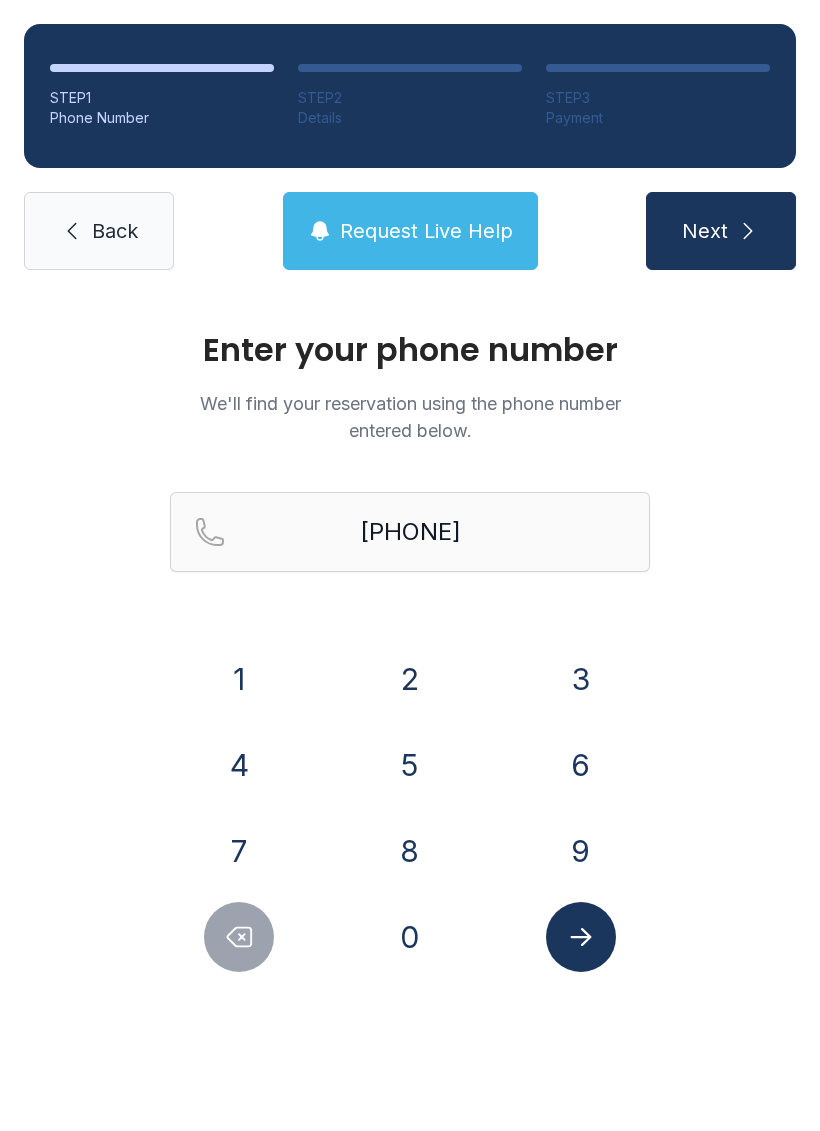 click on "6" at bounding box center (239, 679) 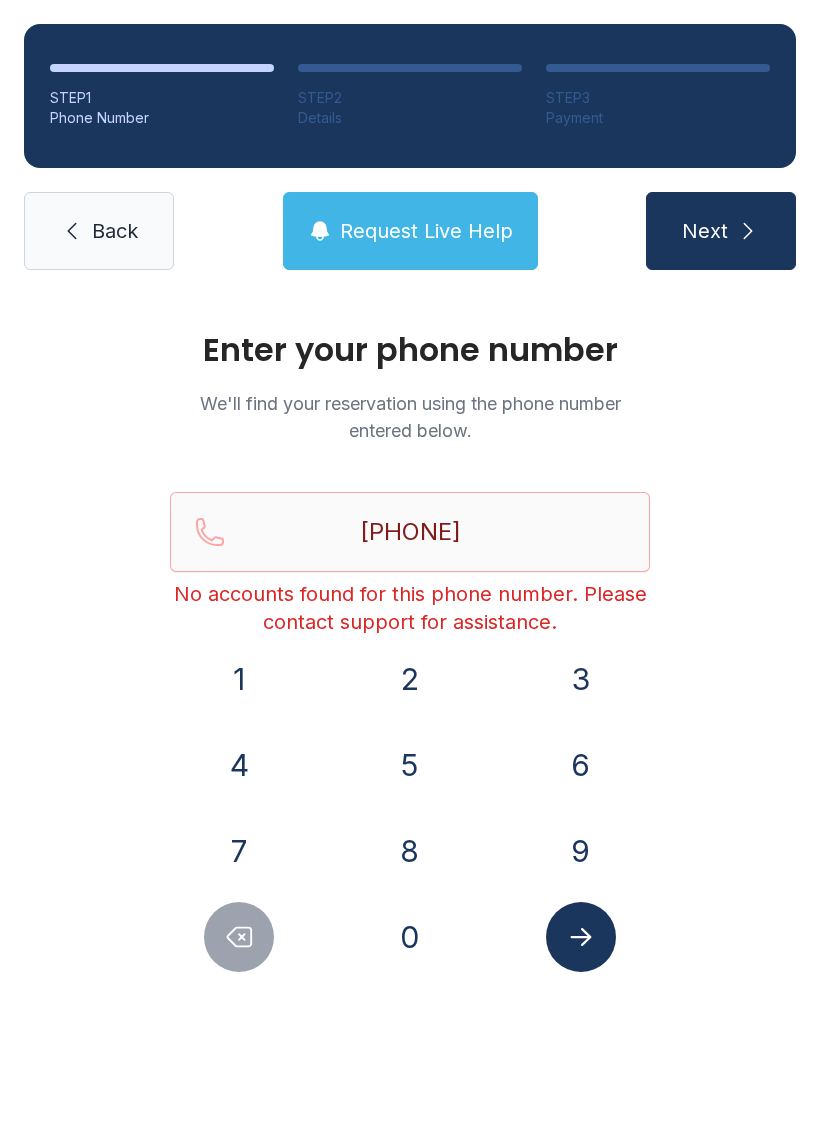 click on "Next" at bounding box center (705, 231) 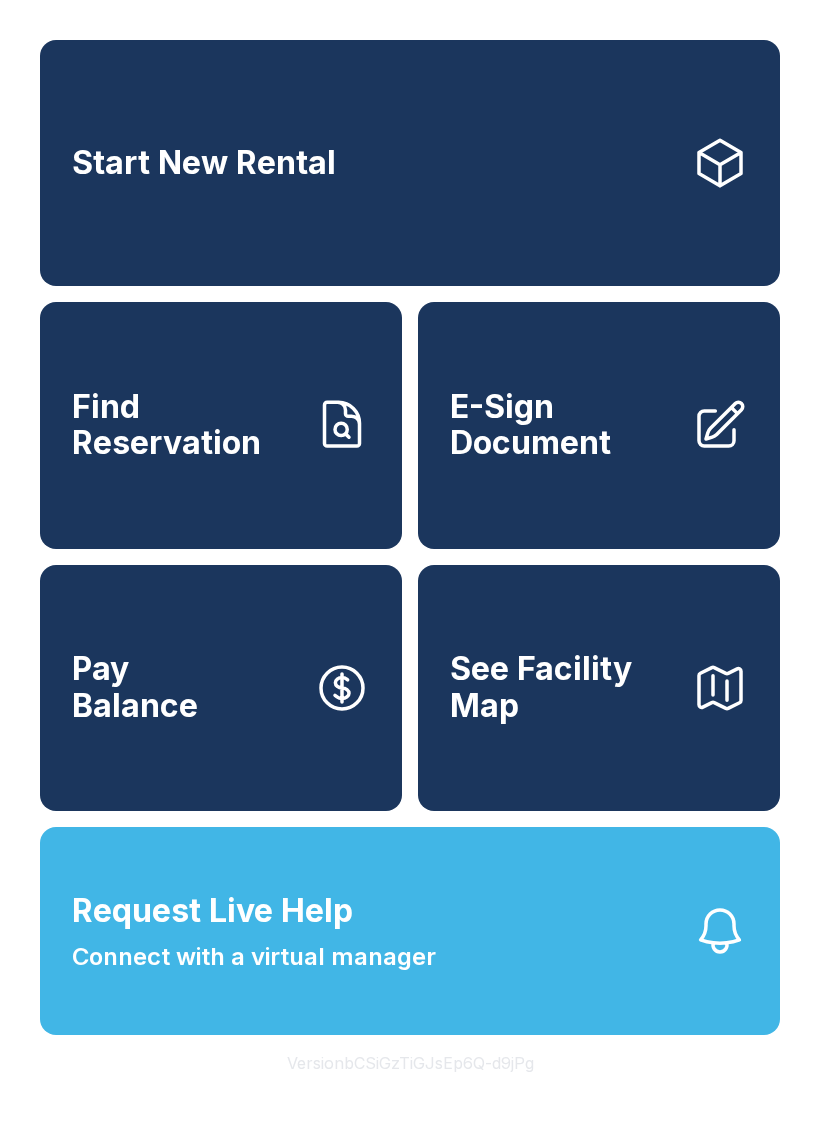 click on "Find Reservation" at bounding box center (185, 425) 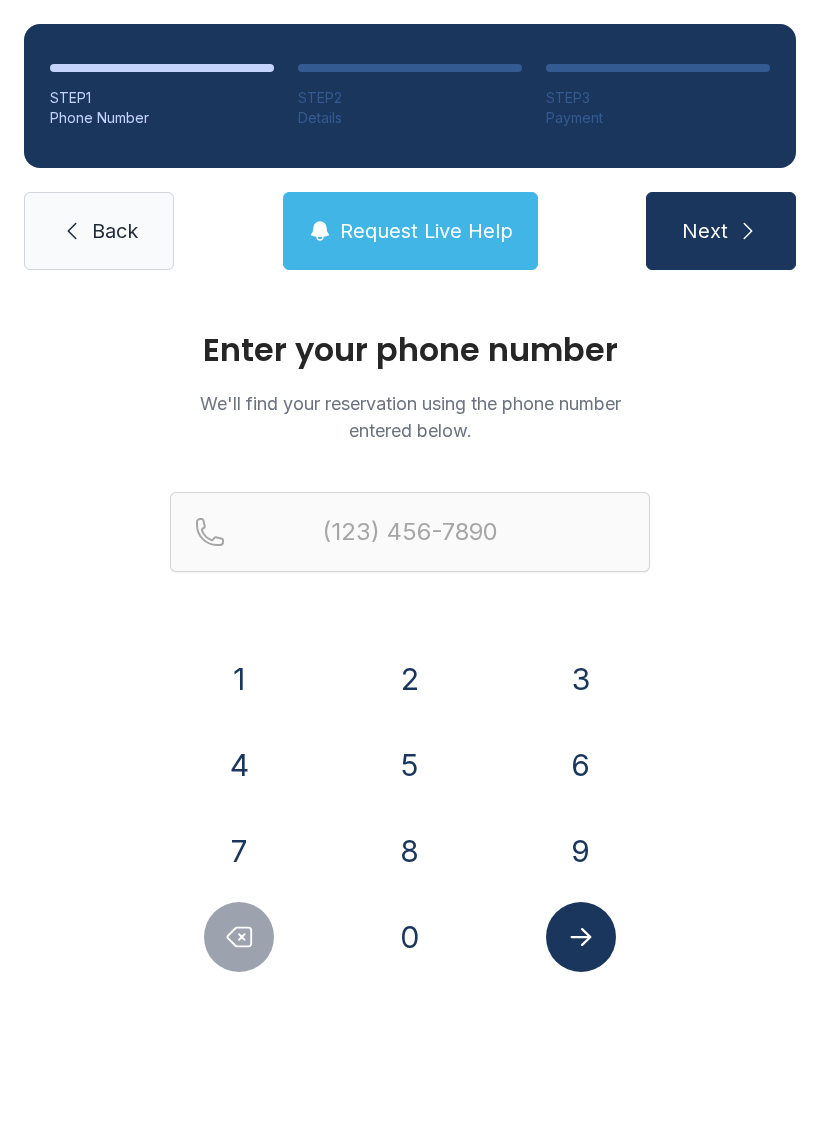 click on "8" at bounding box center [239, 679] 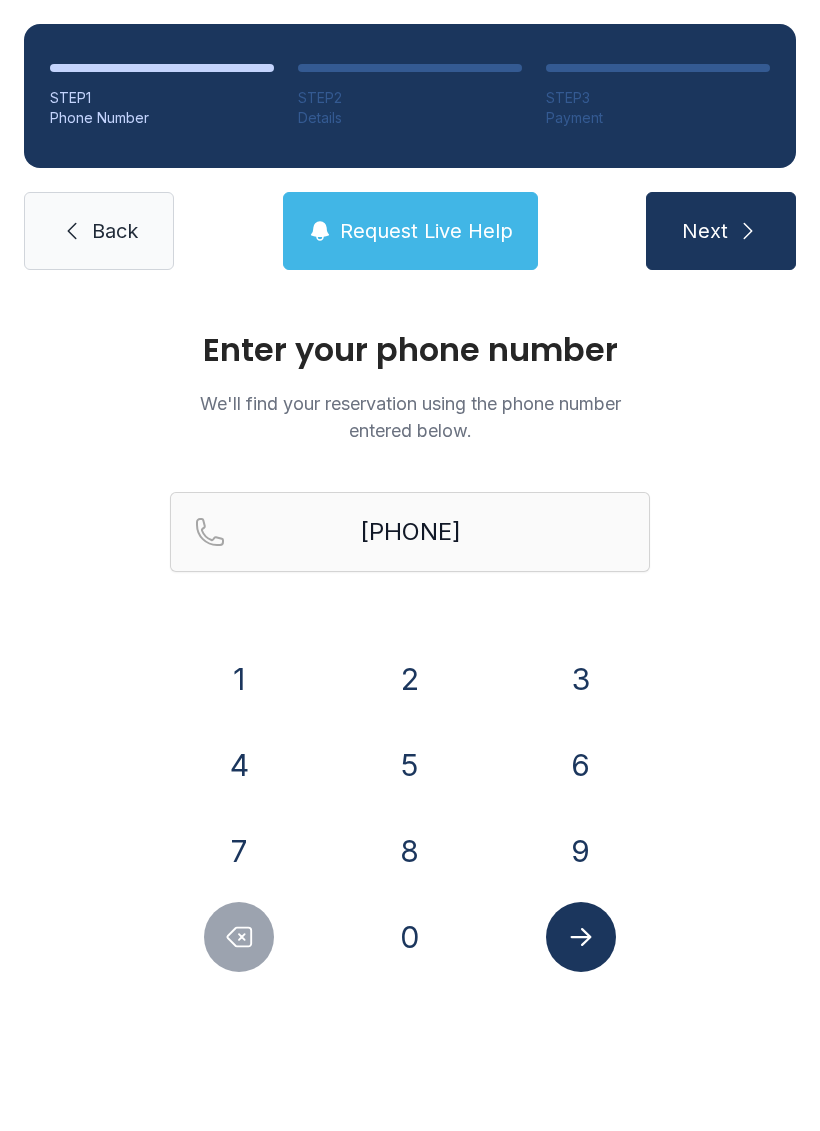 click at bounding box center [239, 937] 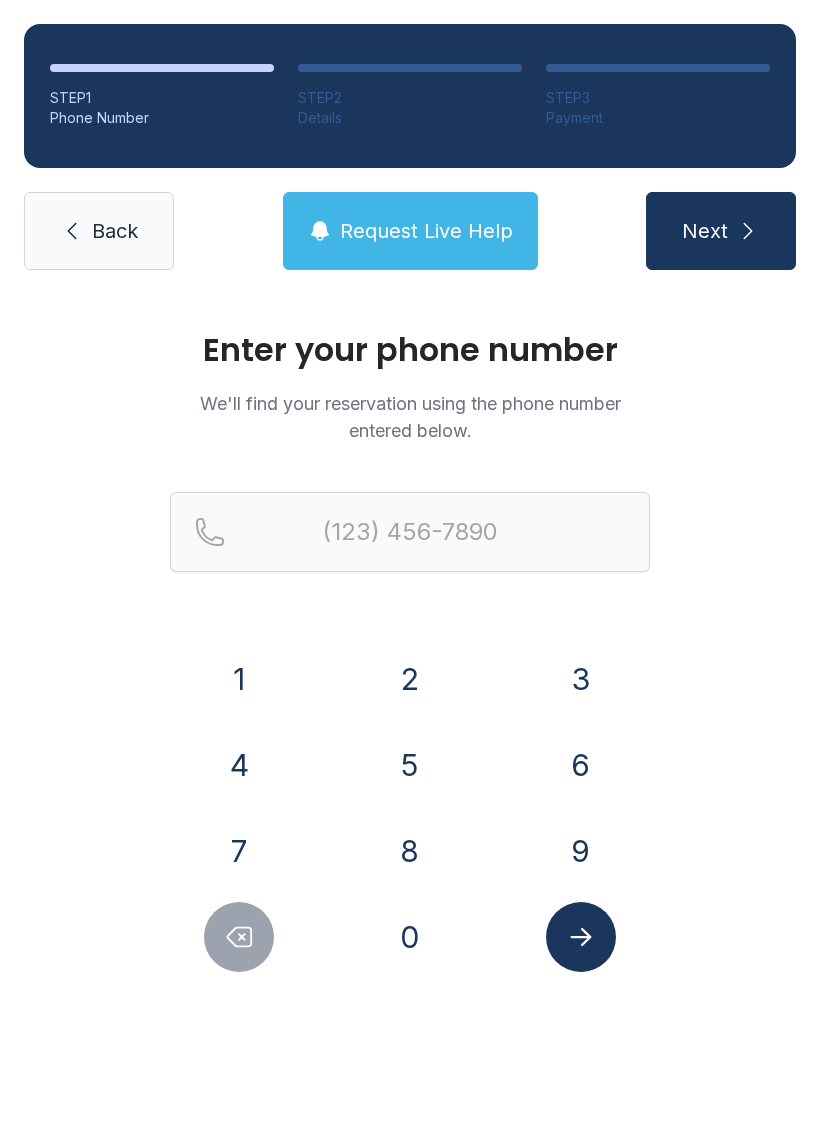 click on "8" at bounding box center (239, 679) 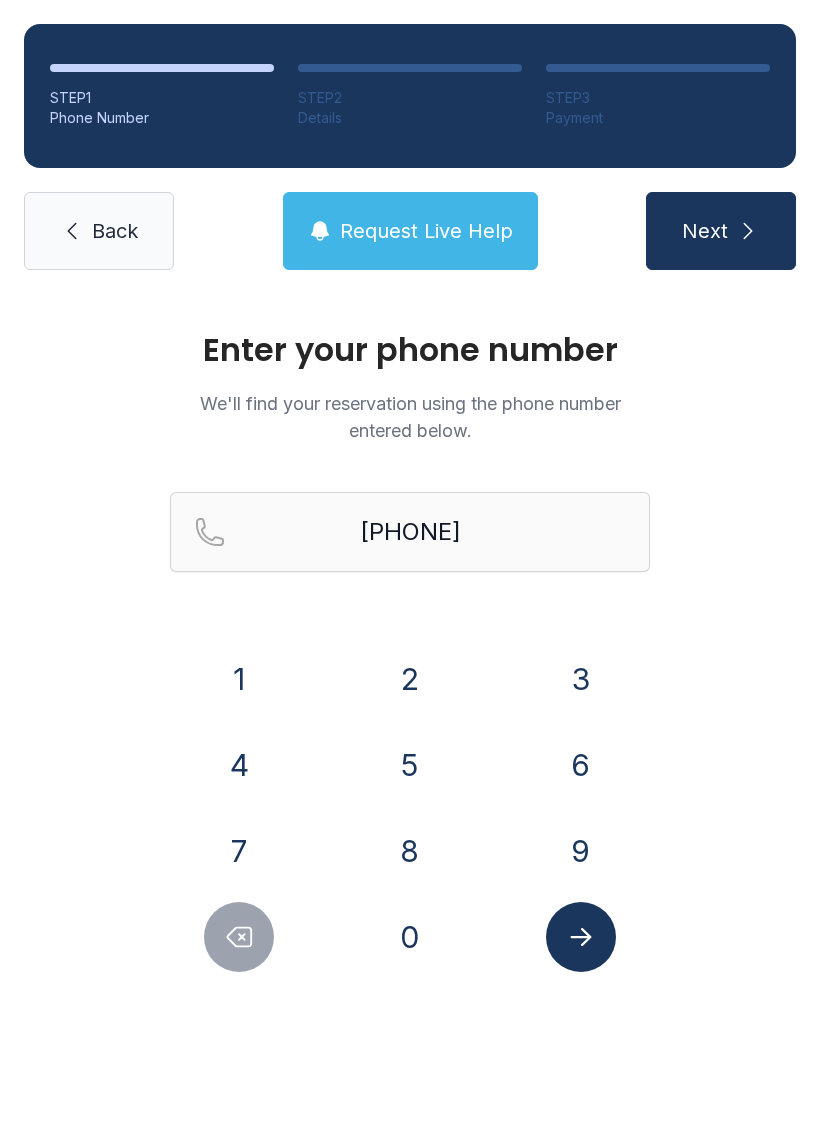 click on "6" at bounding box center (239, 679) 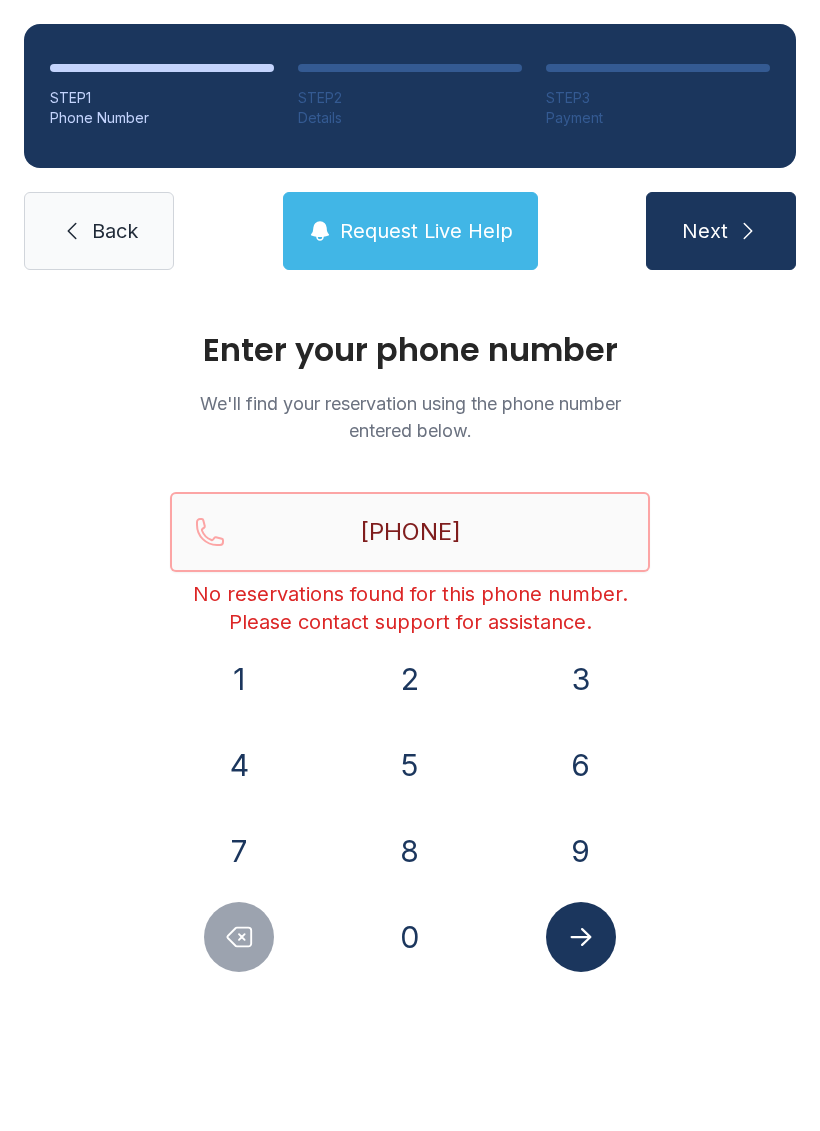 click on "[PHONE]" at bounding box center (410, 532) 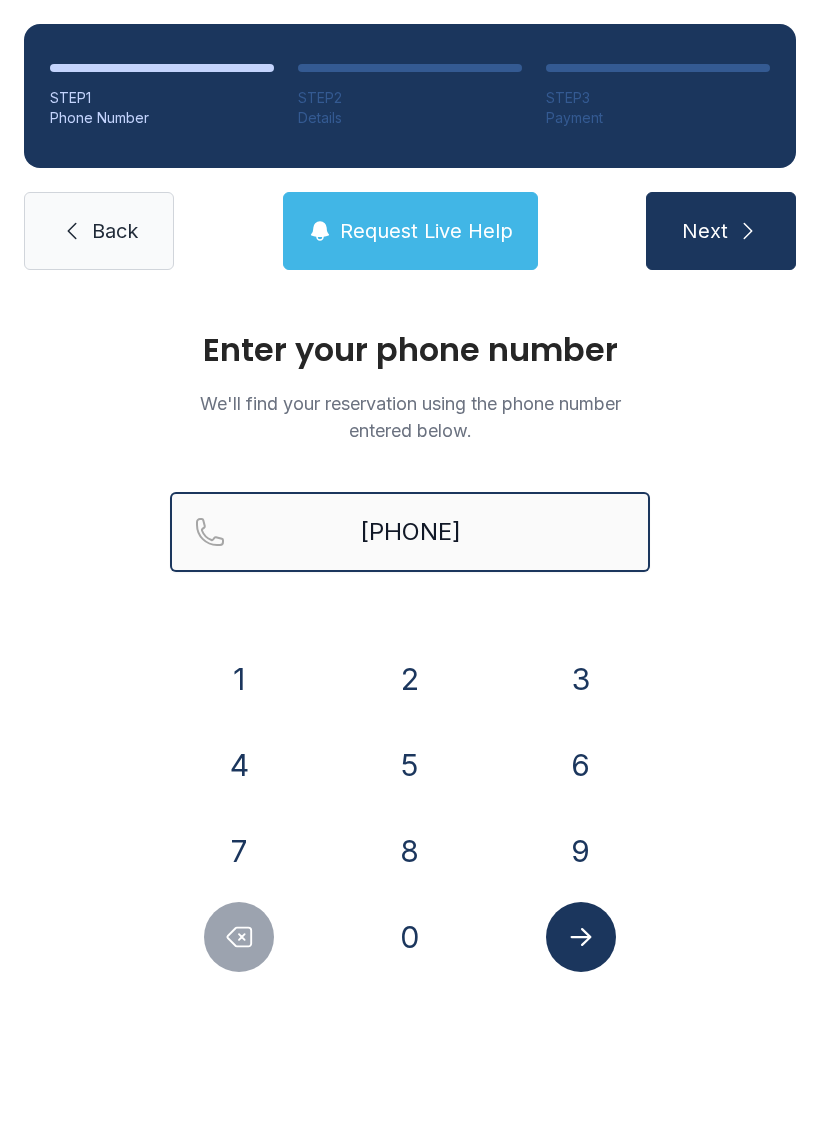 type on "[PHONE]" 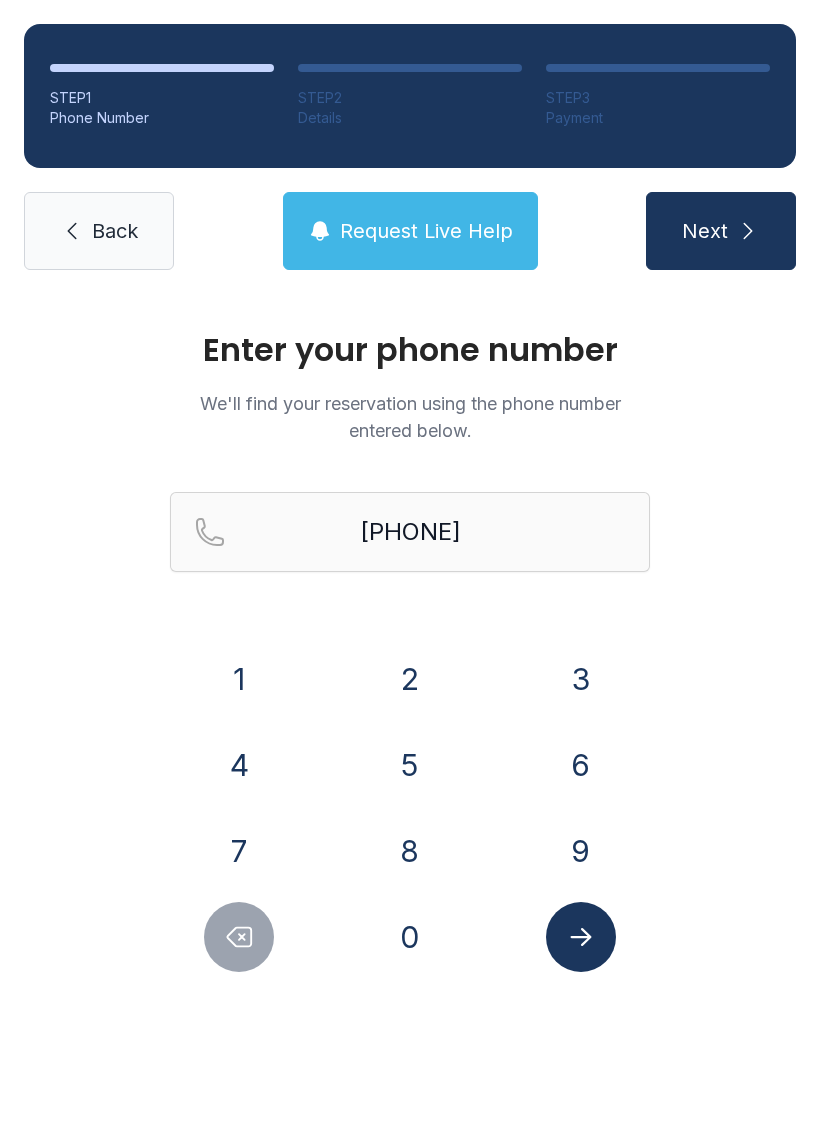 click on "Next" at bounding box center (705, 231) 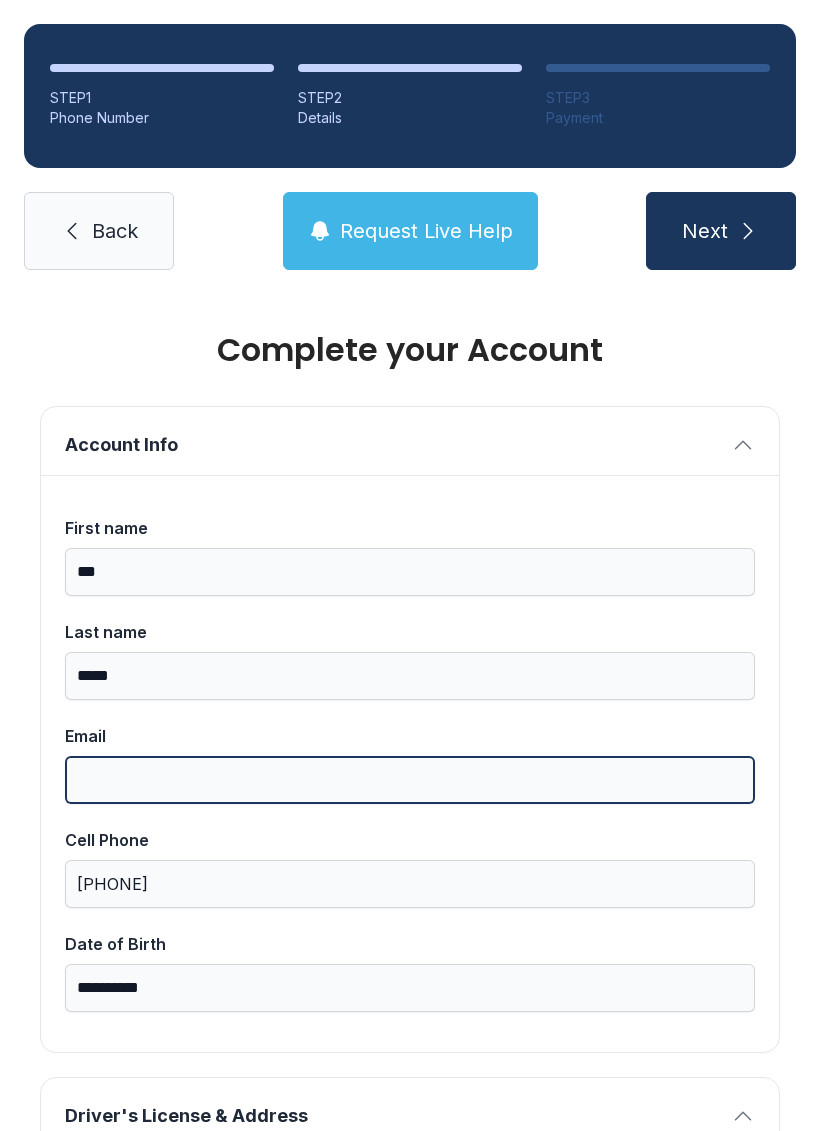 click on "Email" at bounding box center (410, 780) 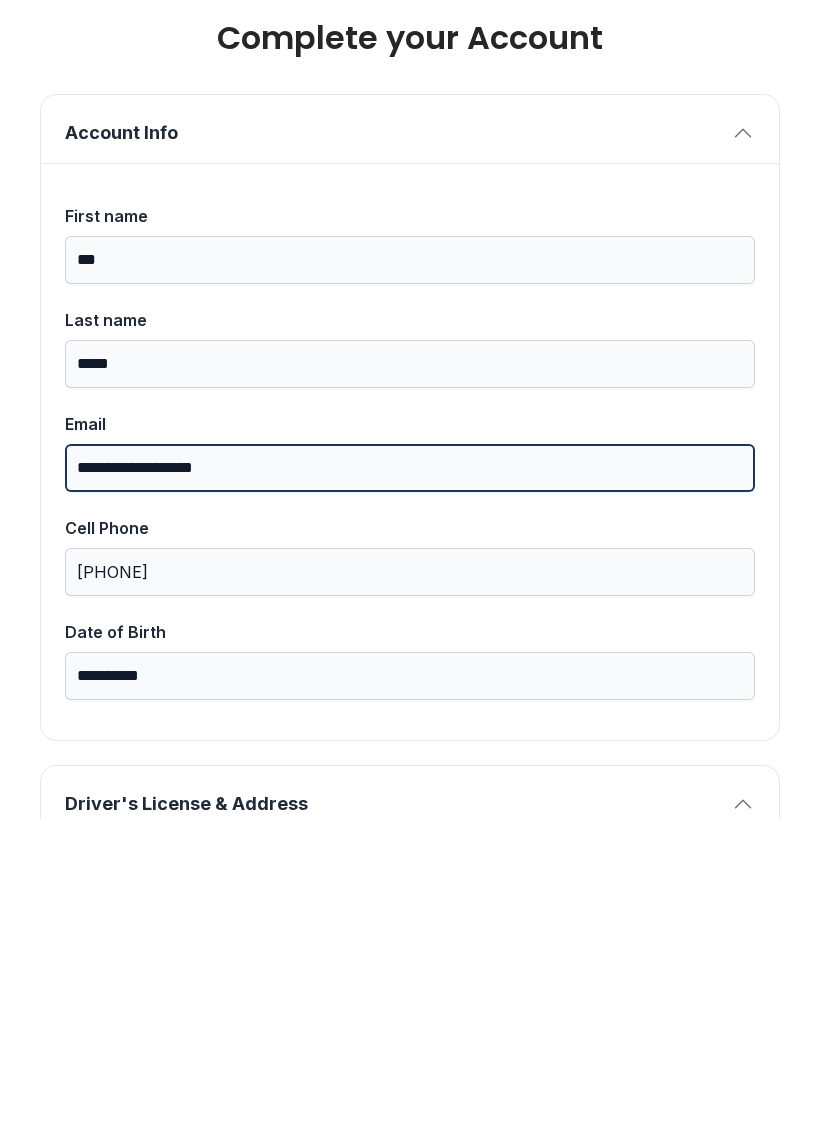 type on "**********" 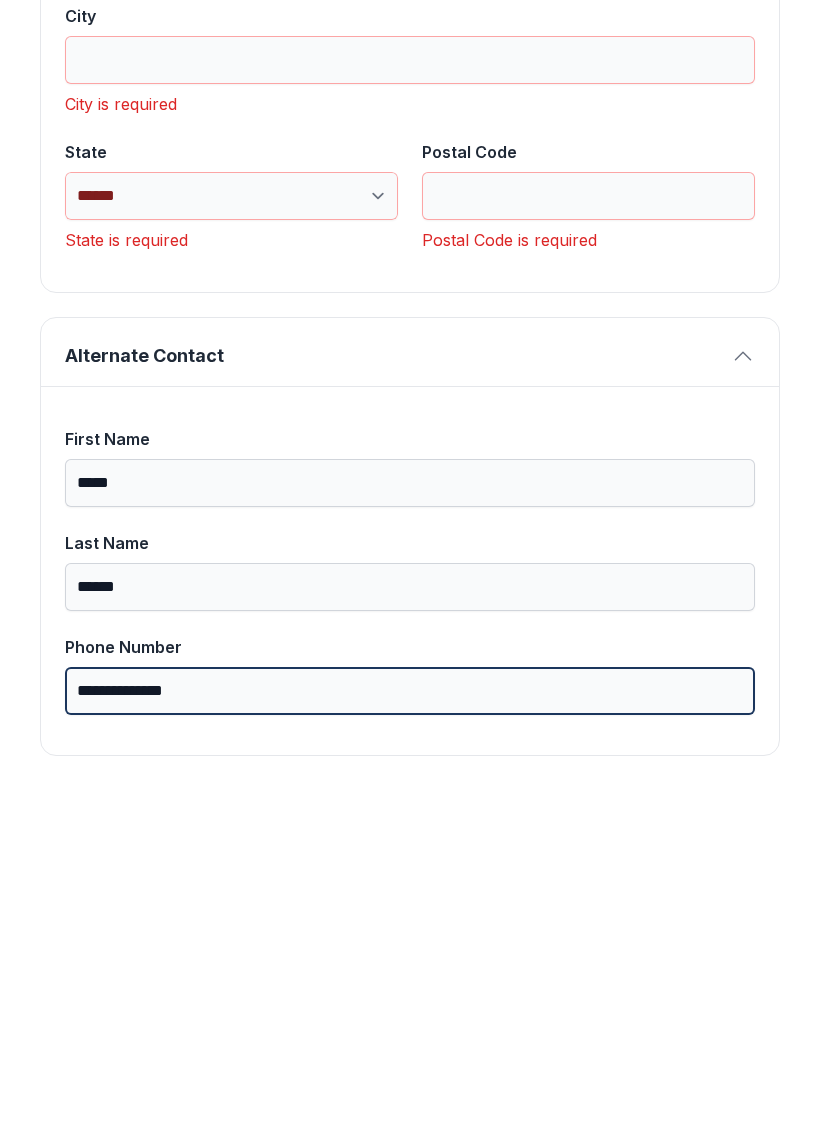 scroll, scrollTop: 1429, scrollLeft: 0, axis: vertical 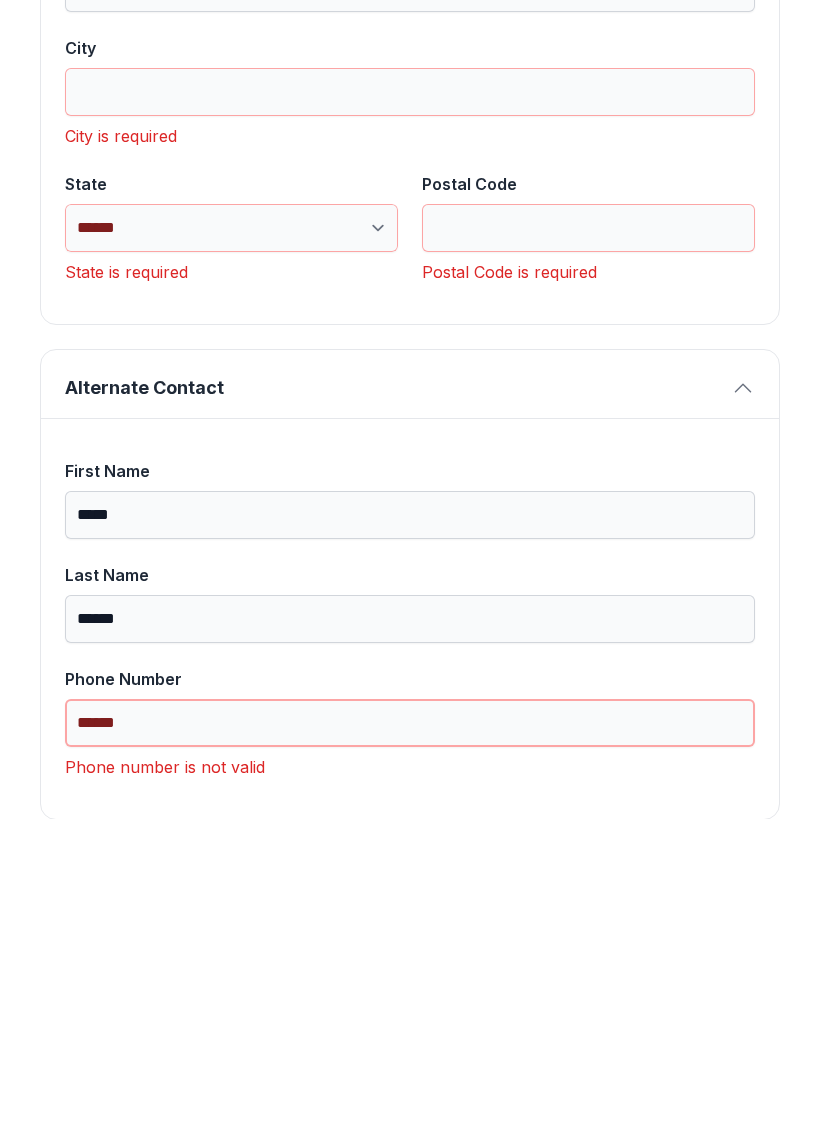 click on "Next" at bounding box center (721, 231) 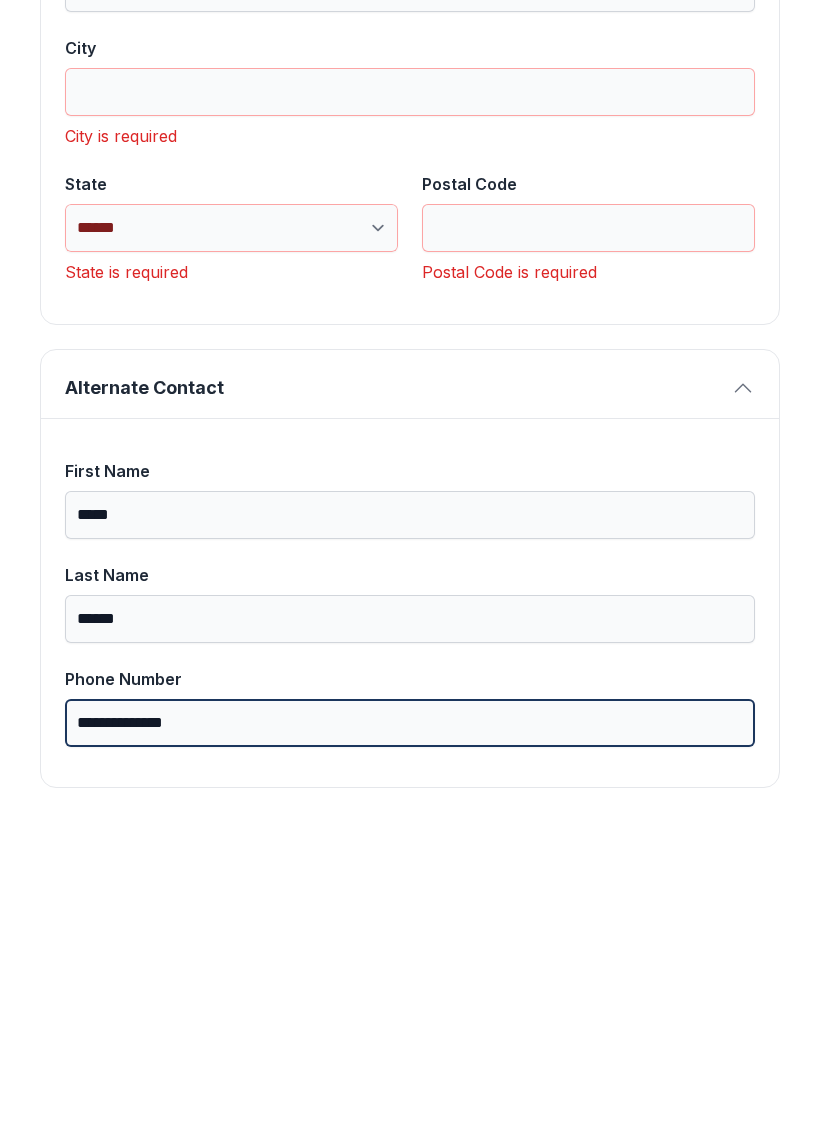 type on "**********" 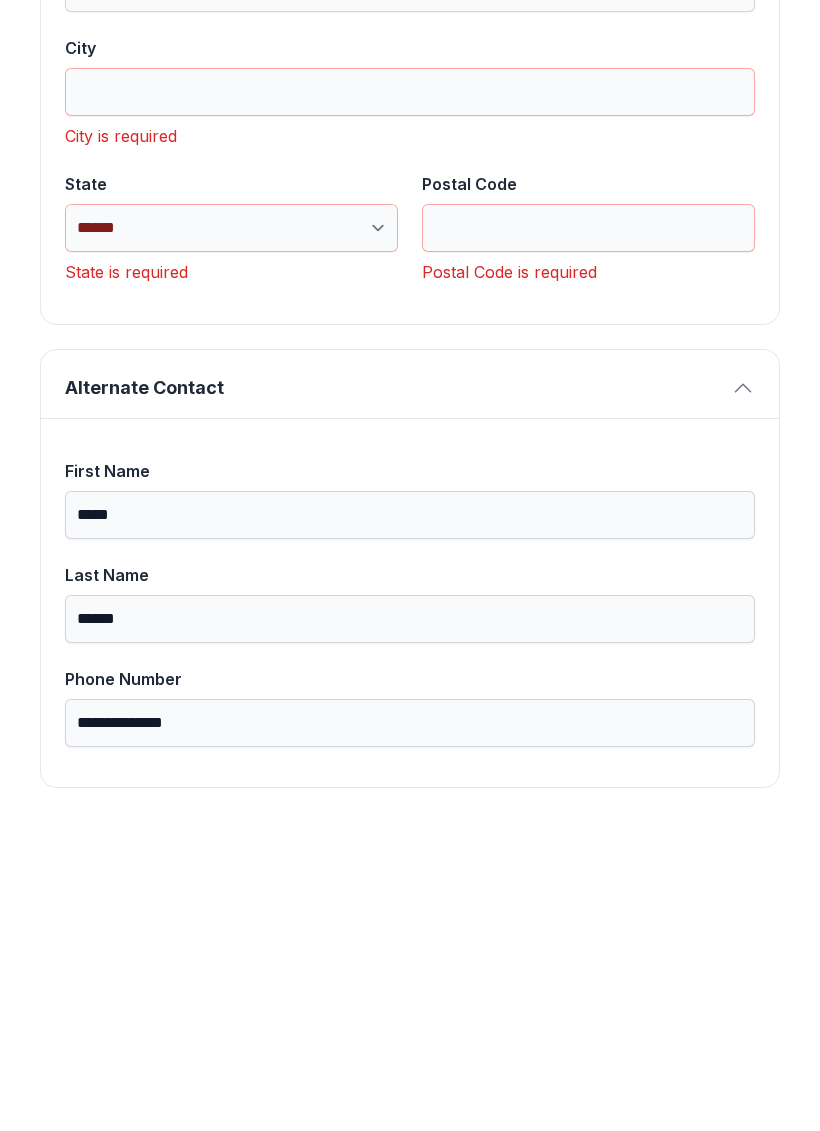 scroll, scrollTop: 0, scrollLeft: 0, axis: both 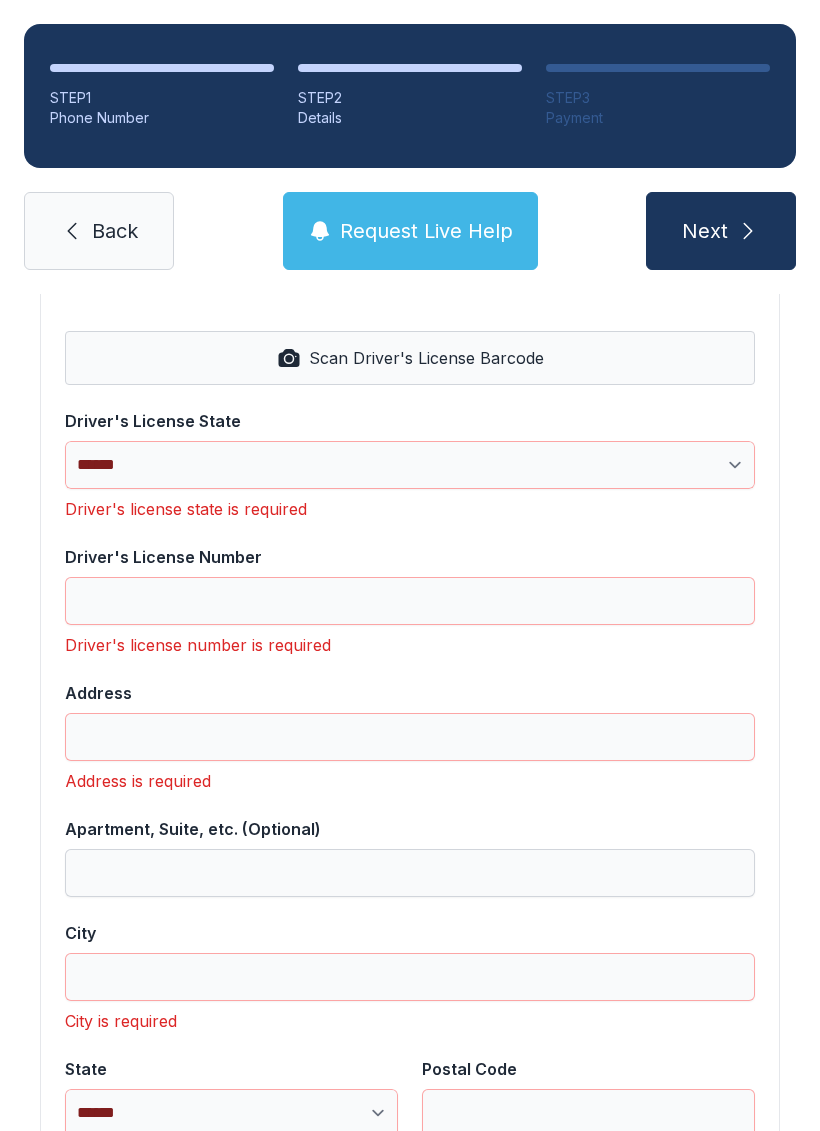 click on "**********" at bounding box center (410, 465) 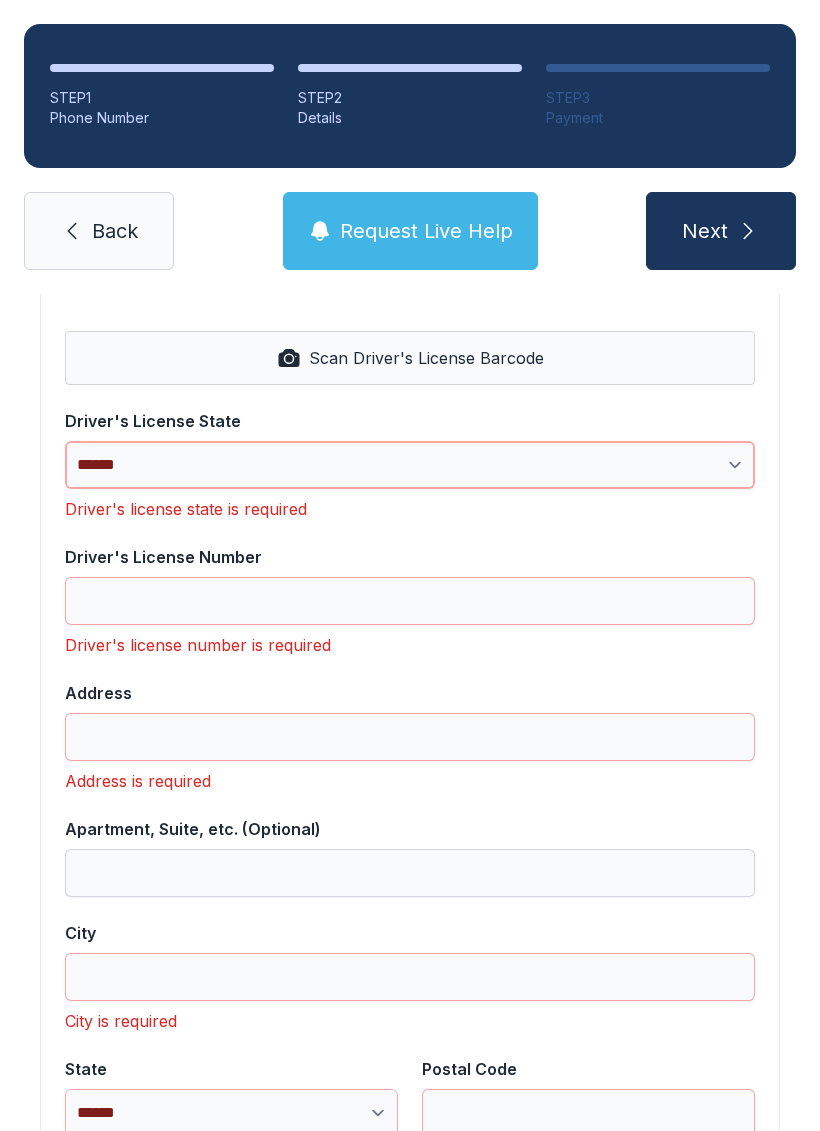 select on "**" 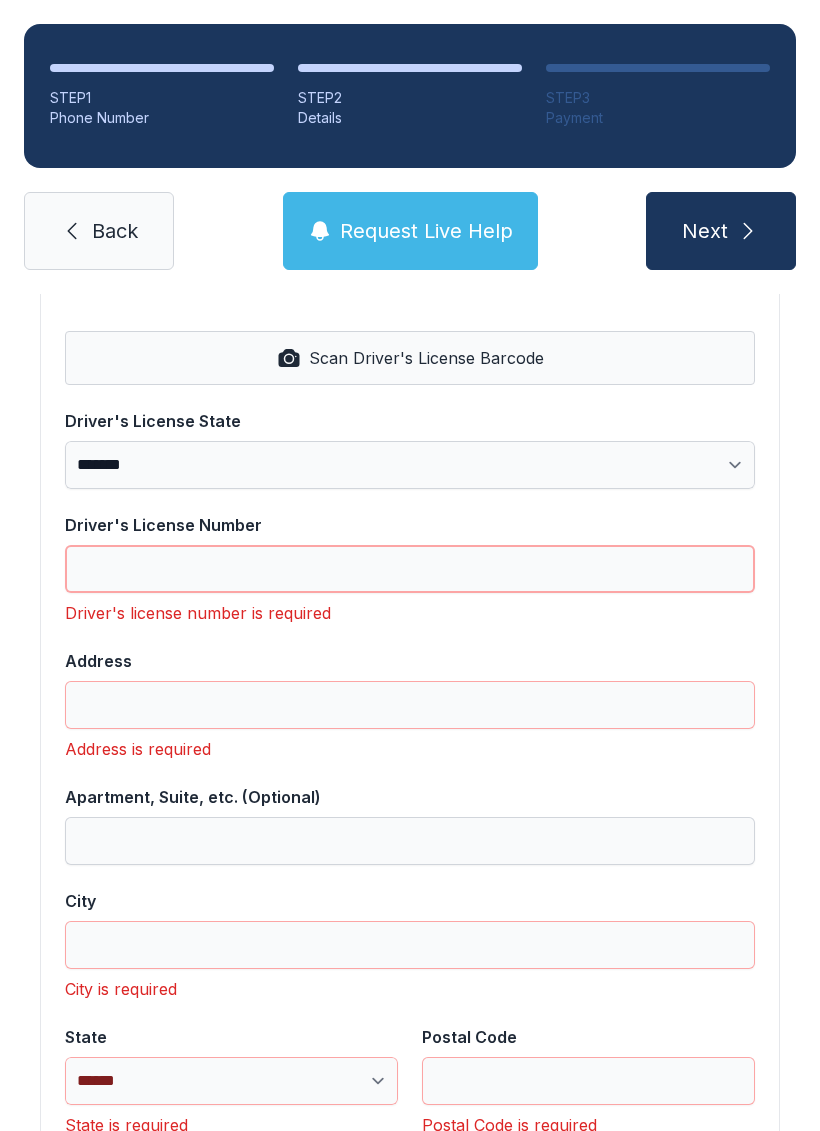 click on "Driver's License Number" at bounding box center (410, 569) 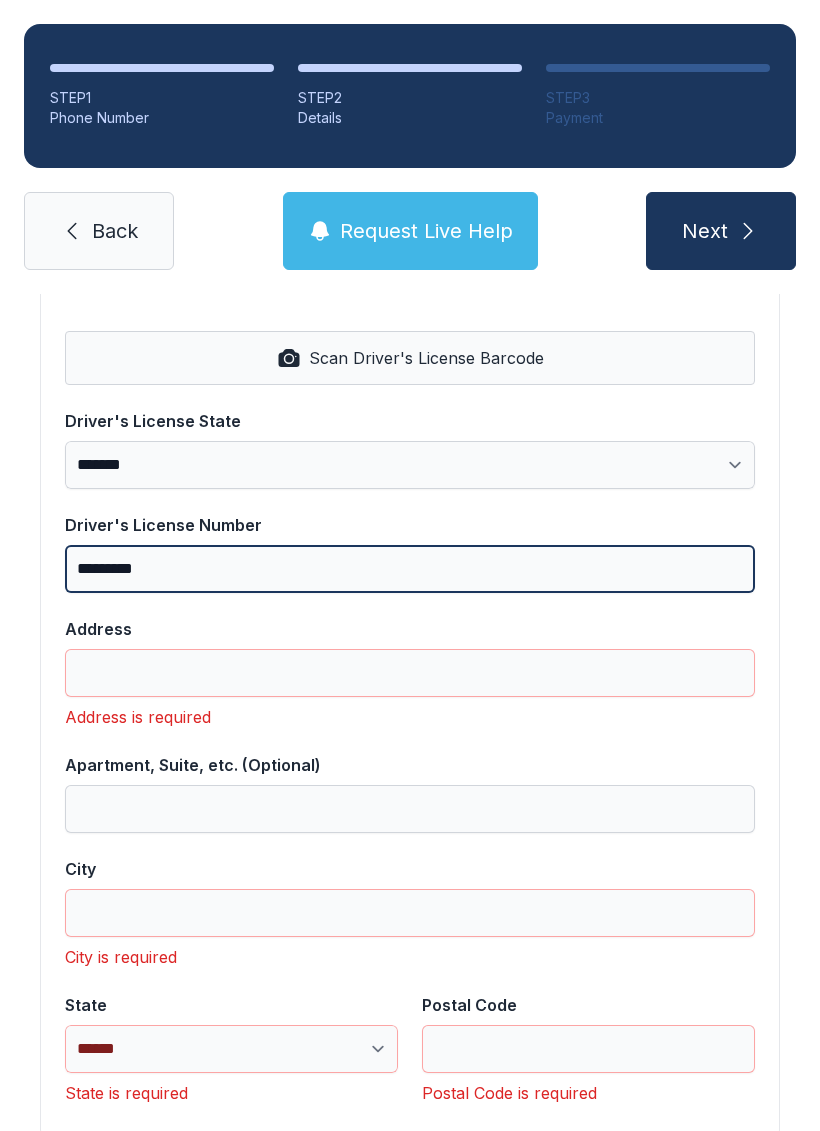 type on "*********" 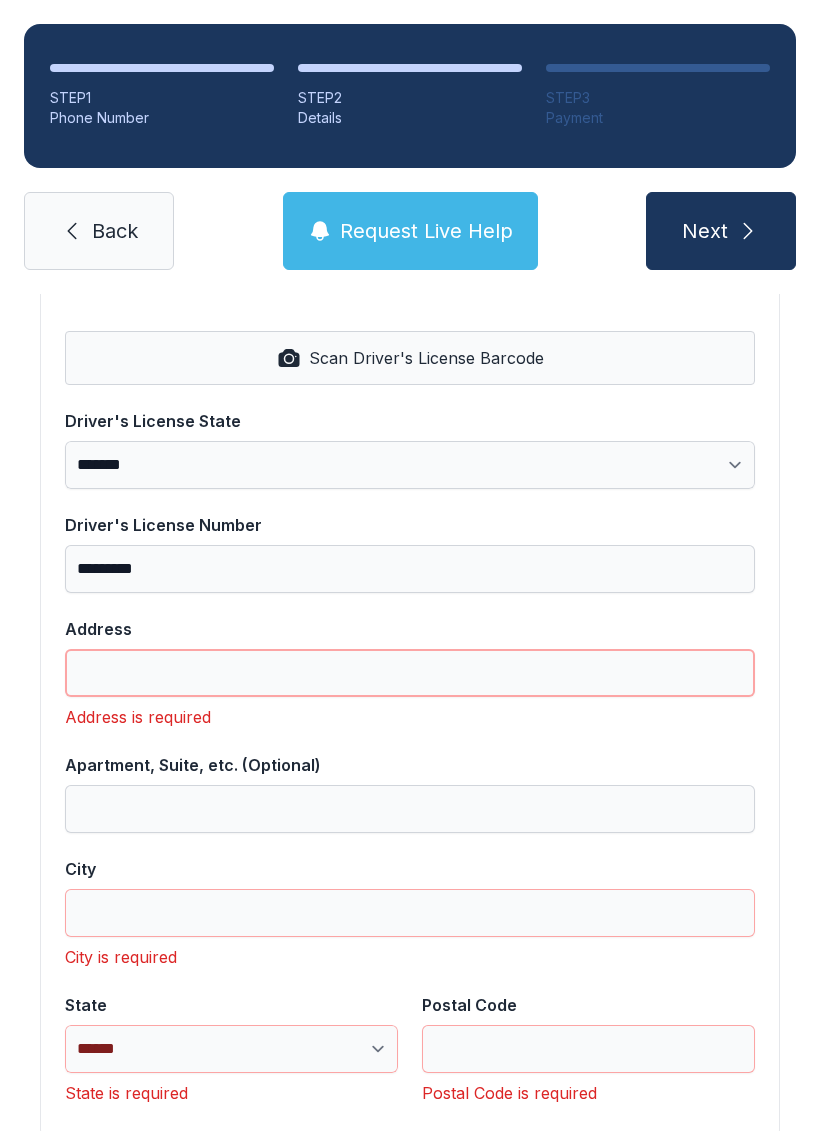 click on "Address" at bounding box center [410, 673] 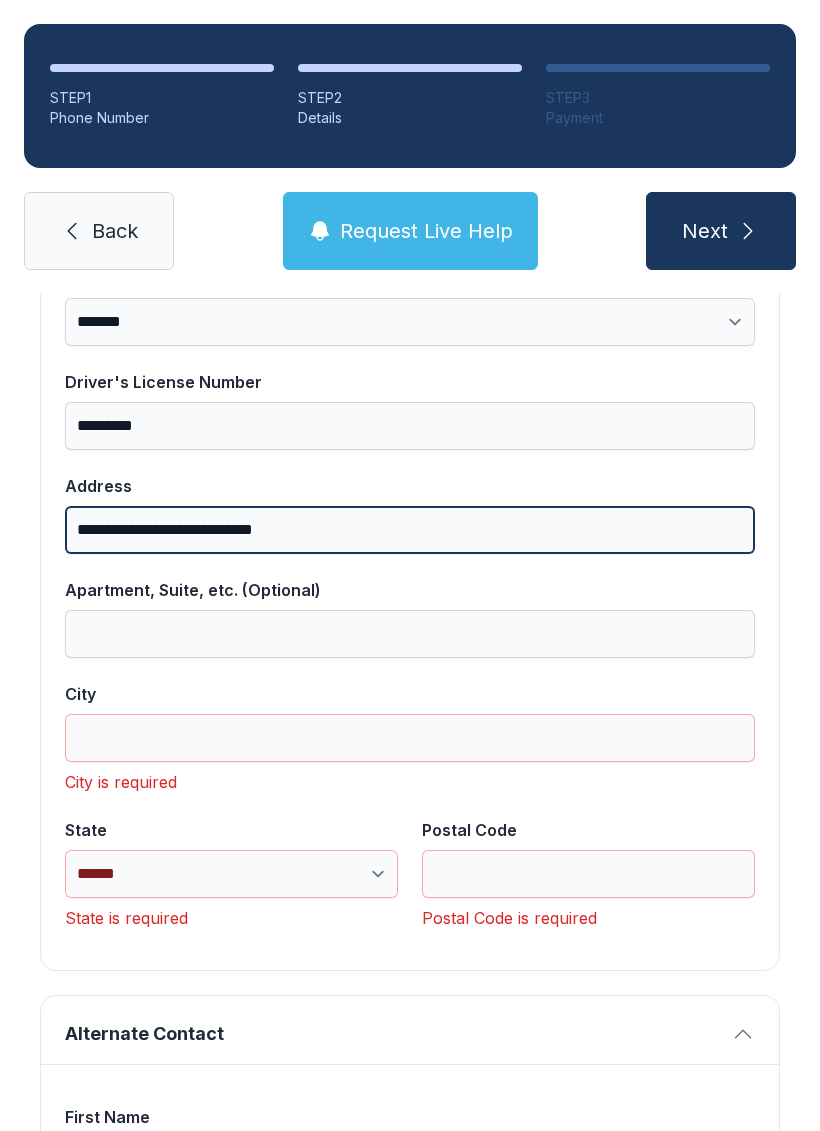 scroll, scrollTop: 1020, scrollLeft: 0, axis: vertical 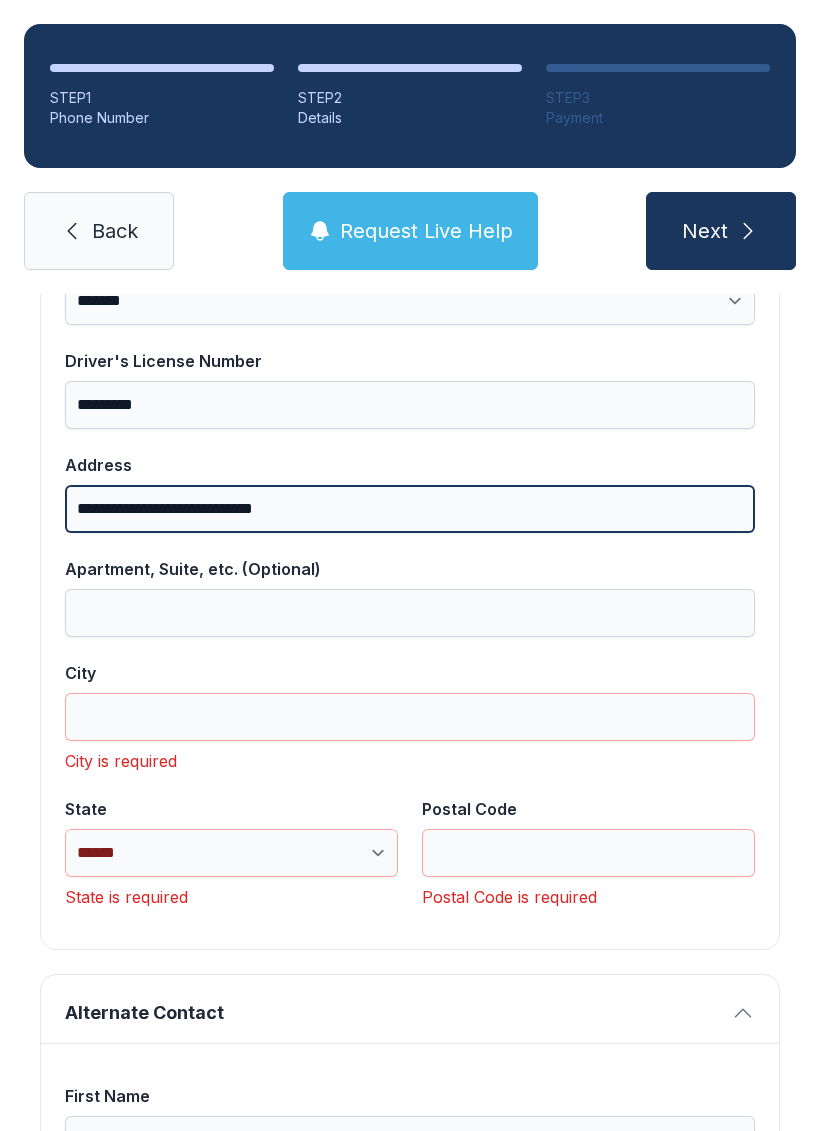 type on "**********" 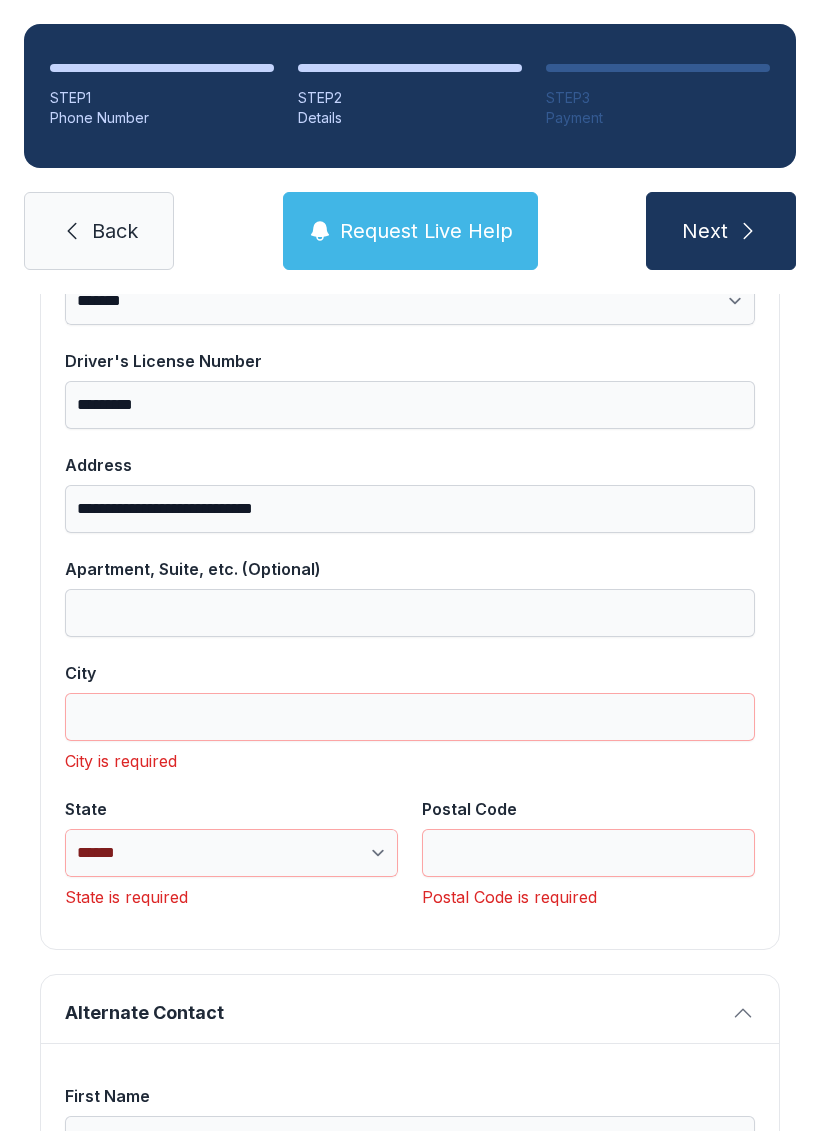 click on "City" at bounding box center [410, 717] 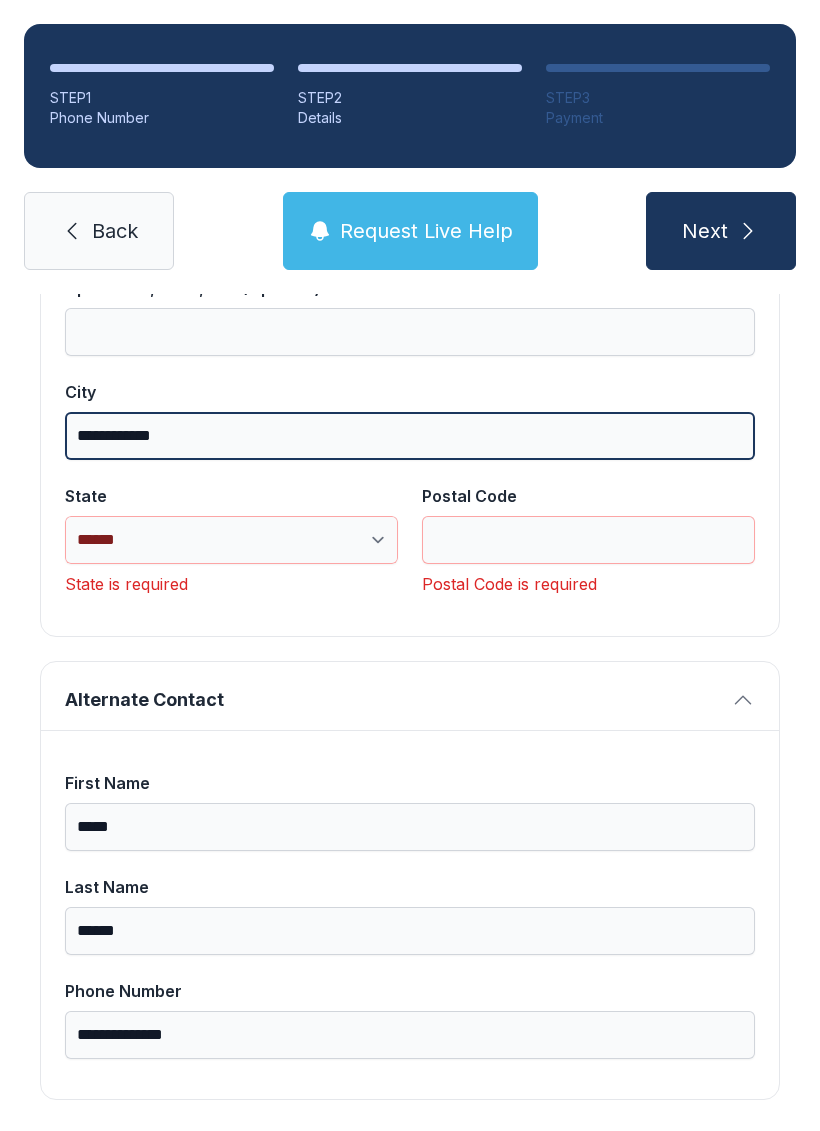 scroll, scrollTop: 1301, scrollLeft: 0, axis: vertical 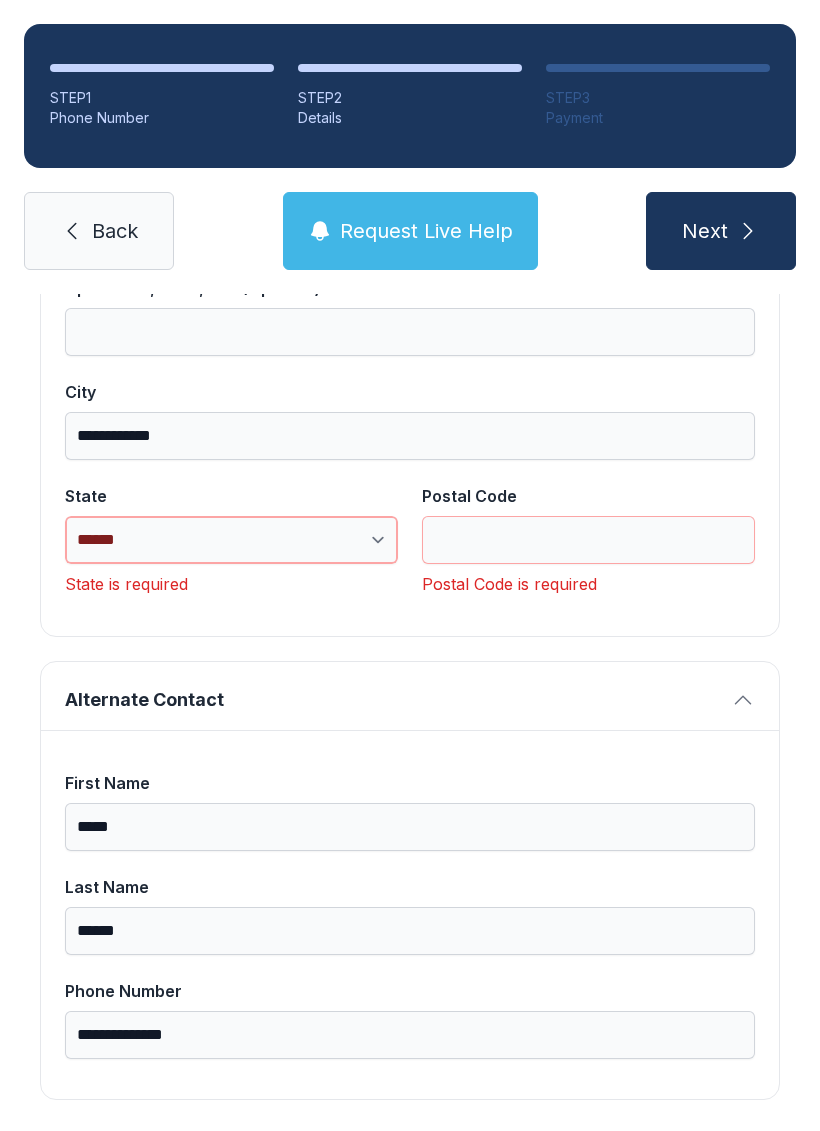 click on "**********" at bounding box center [231, 540] 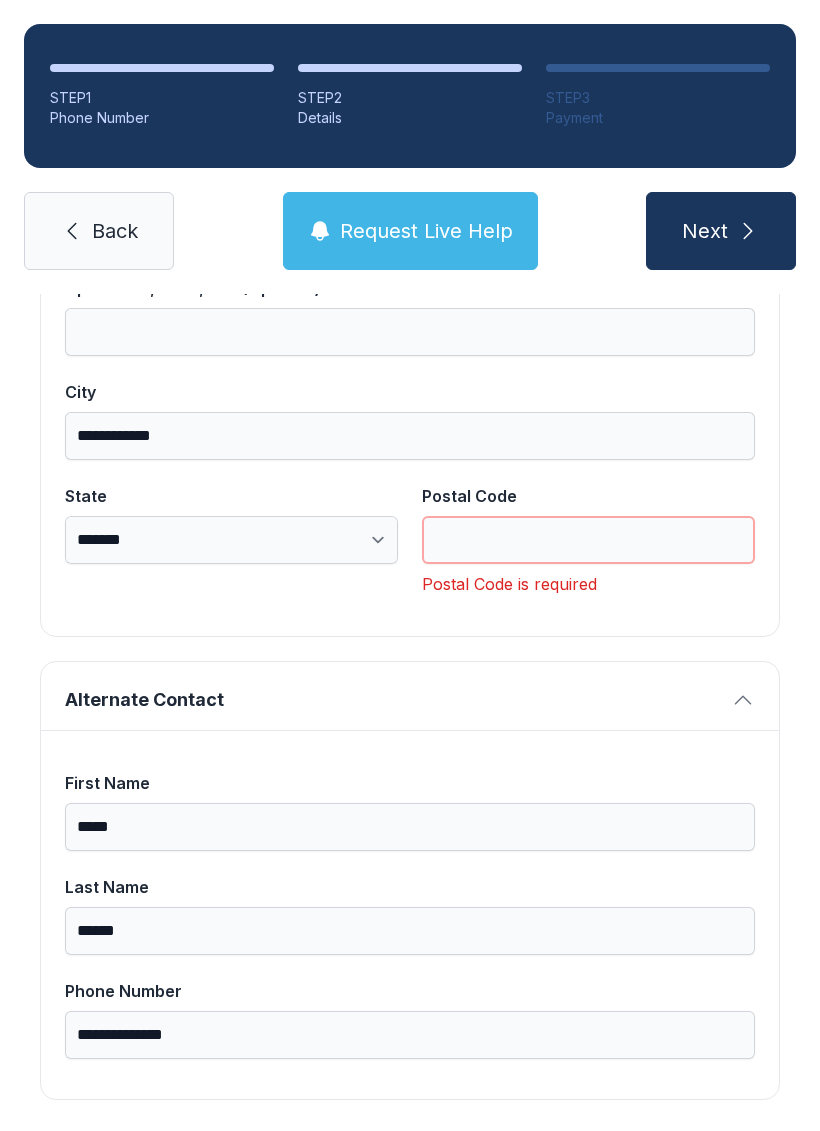 click on "Postal Code" at bounding box center [588, 540] 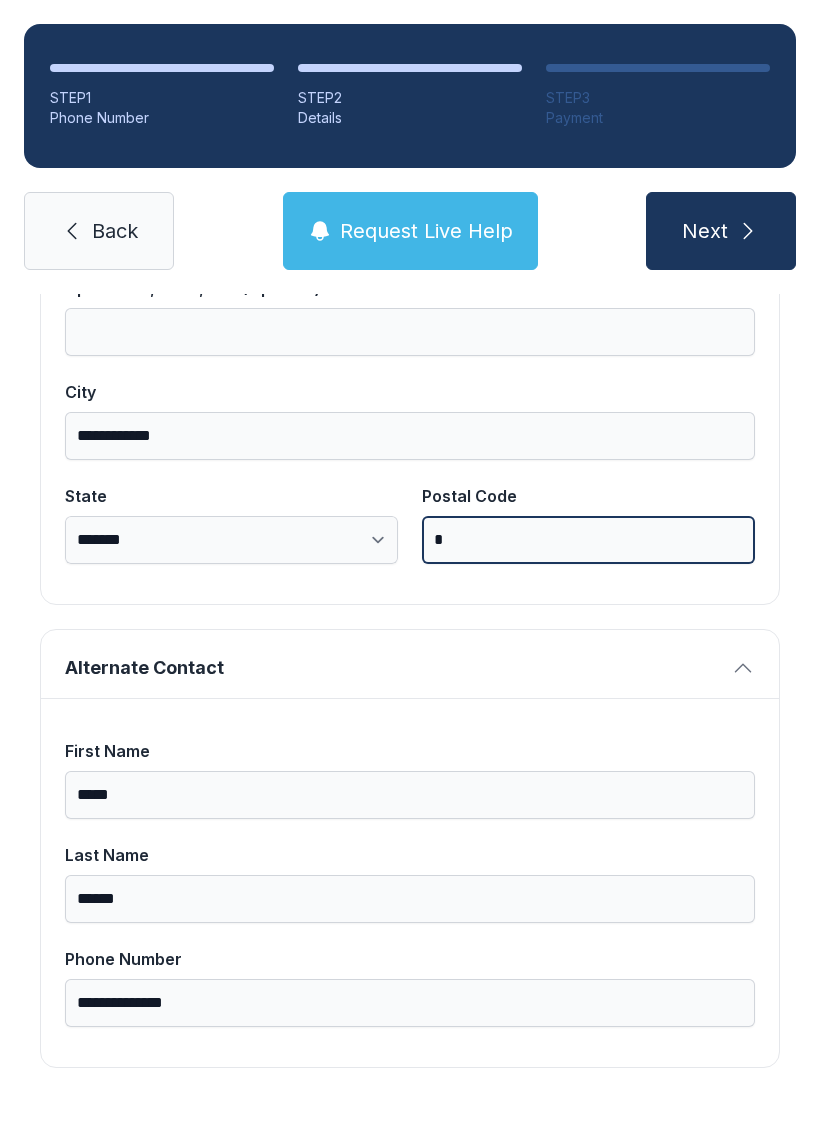 scroll, scrollTop: 1269, scrollLeft: 0, axis: vertical 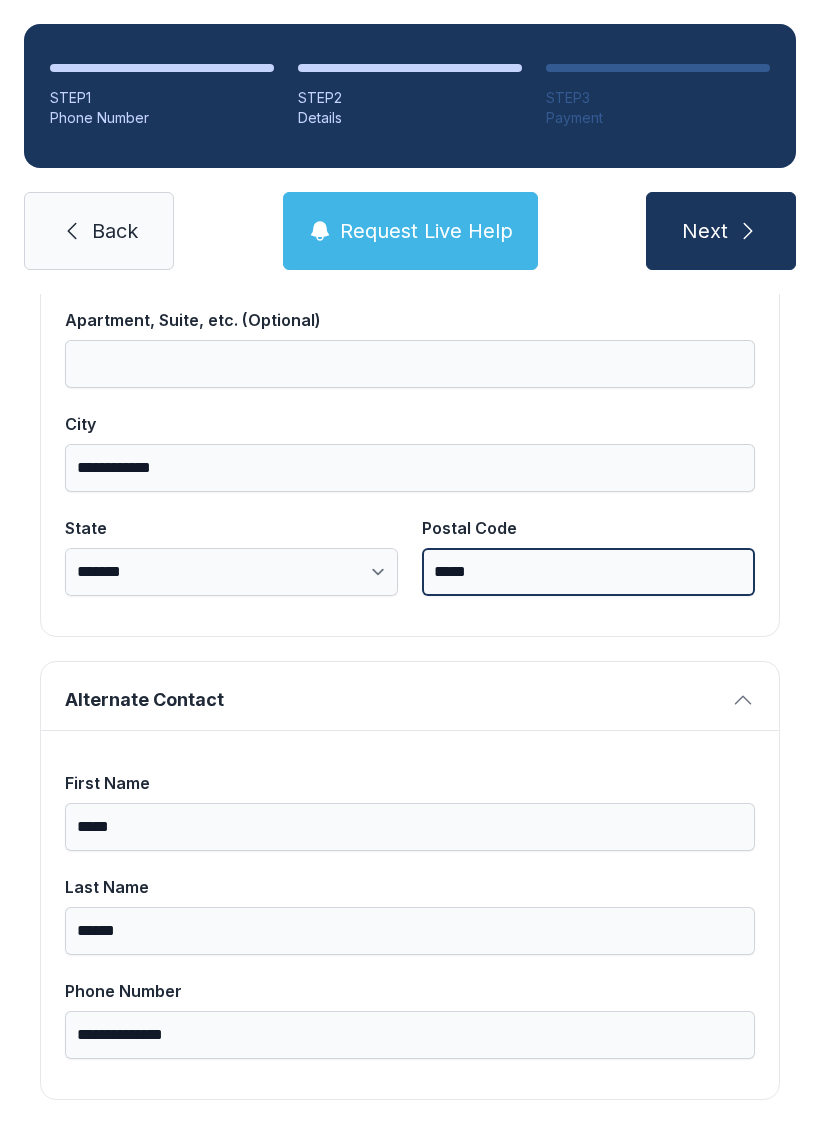 type on "*****" 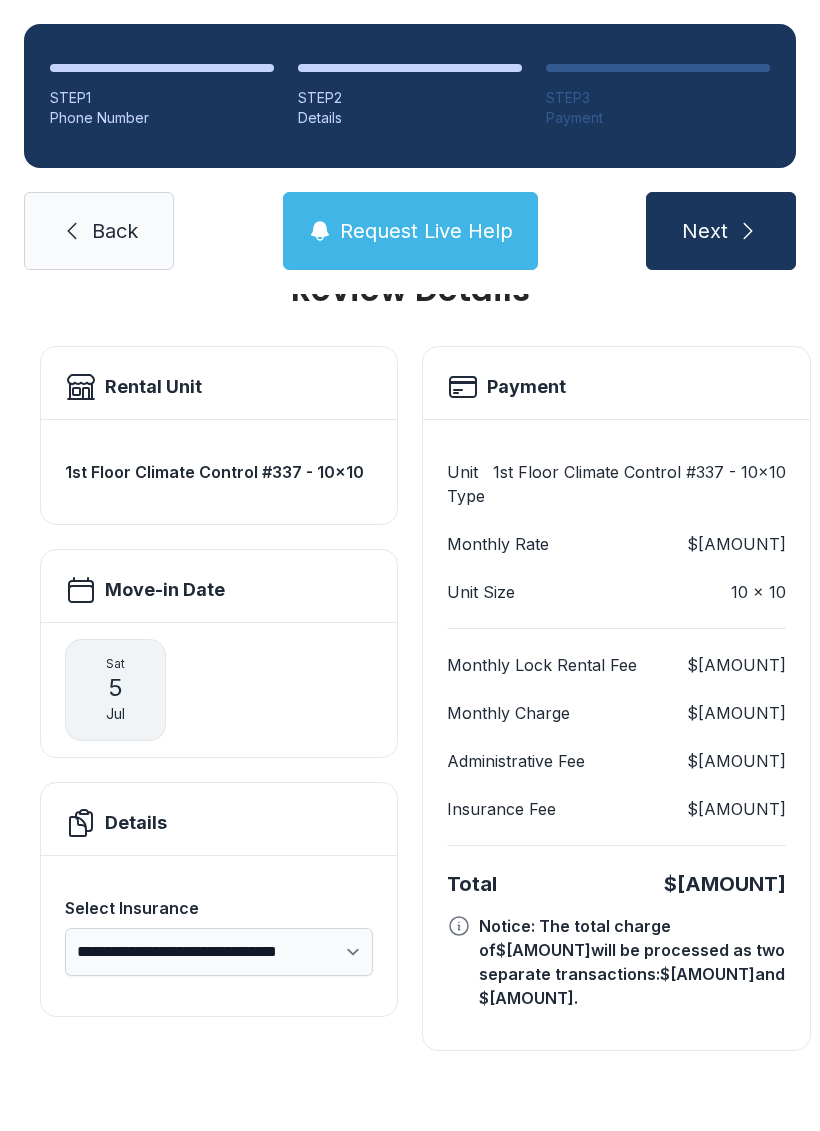 scroll, scrollTop: 0, scrollLeft: 0, axis: both 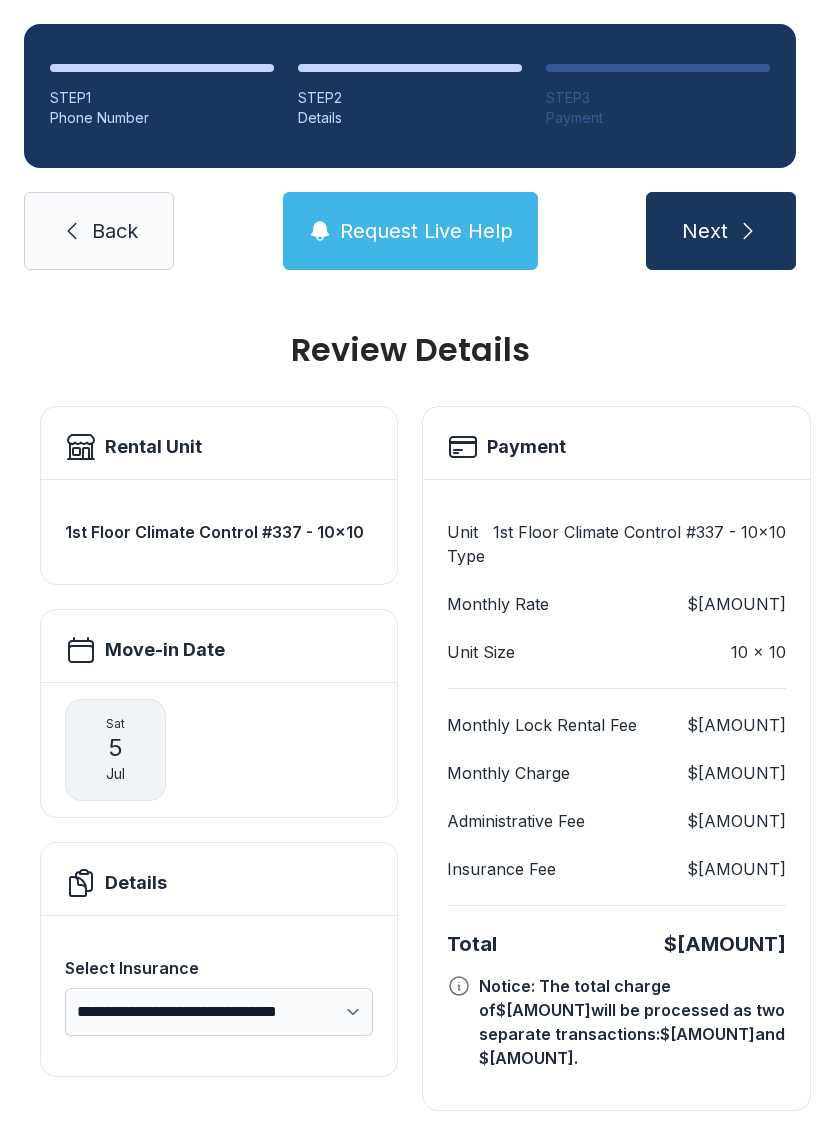 click on "Next" at bounding box center [721, 231] 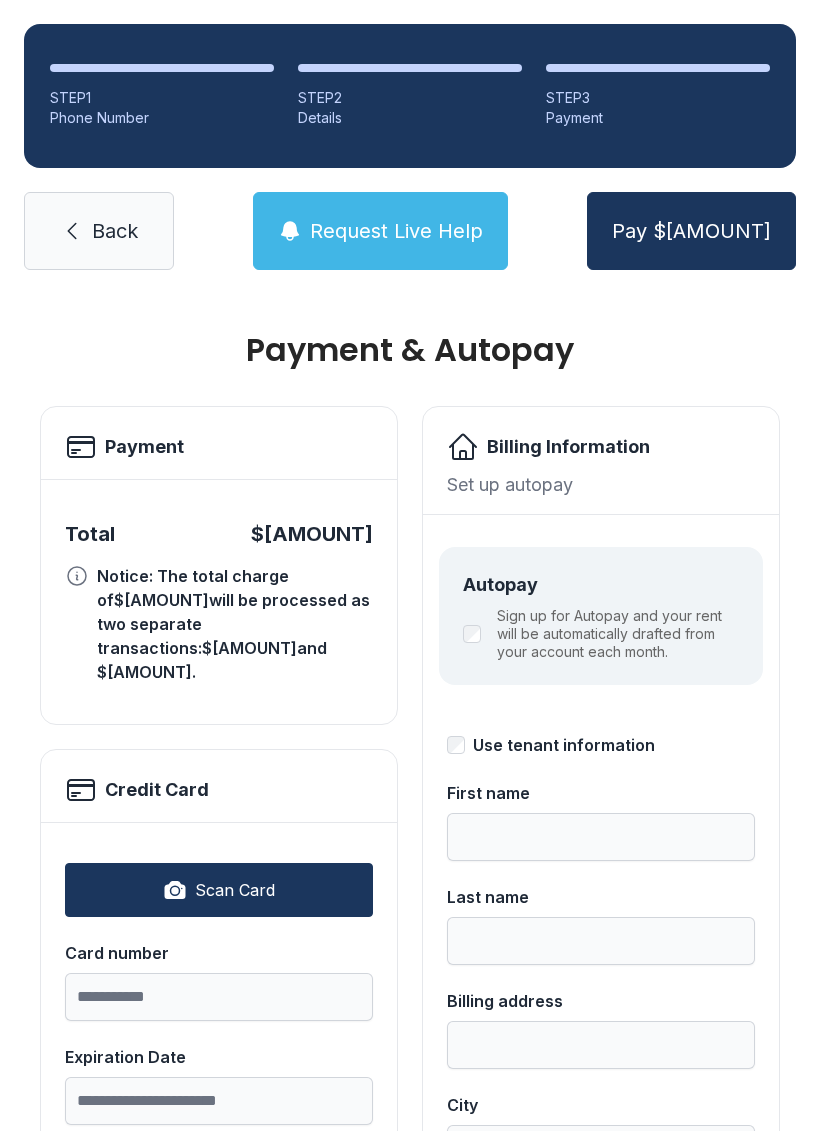 click on "Pay $[AMOUNT]" at bounding box center (691, 231) 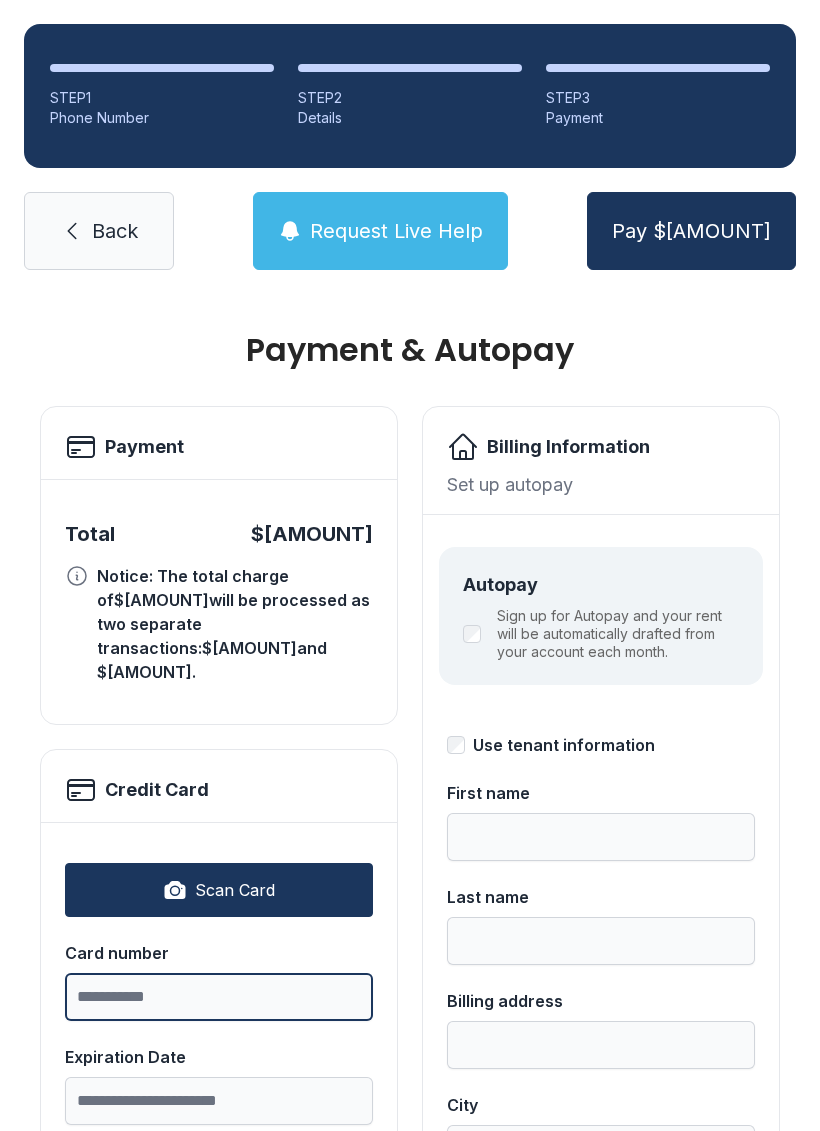 scroll, scrollTop: 49, scrollLeft: 0, axis: vertical 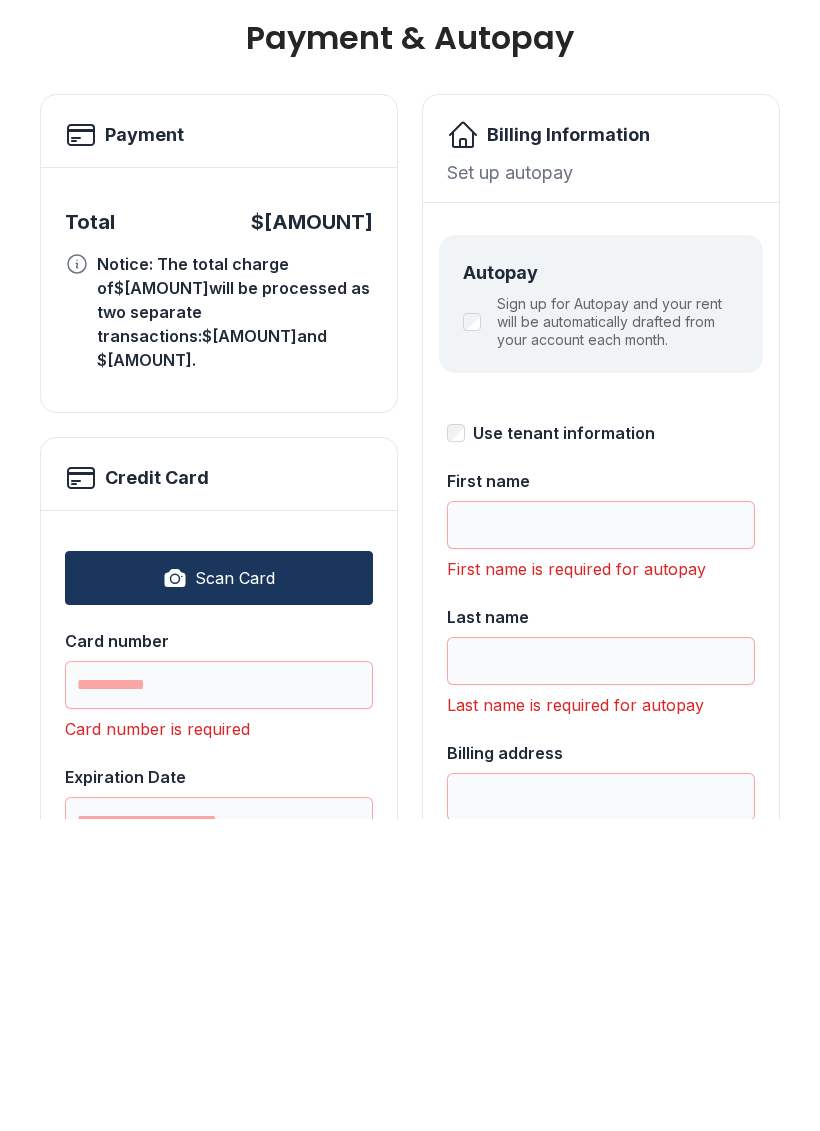 click on "Scan Card" at bounding box center (219, 890) 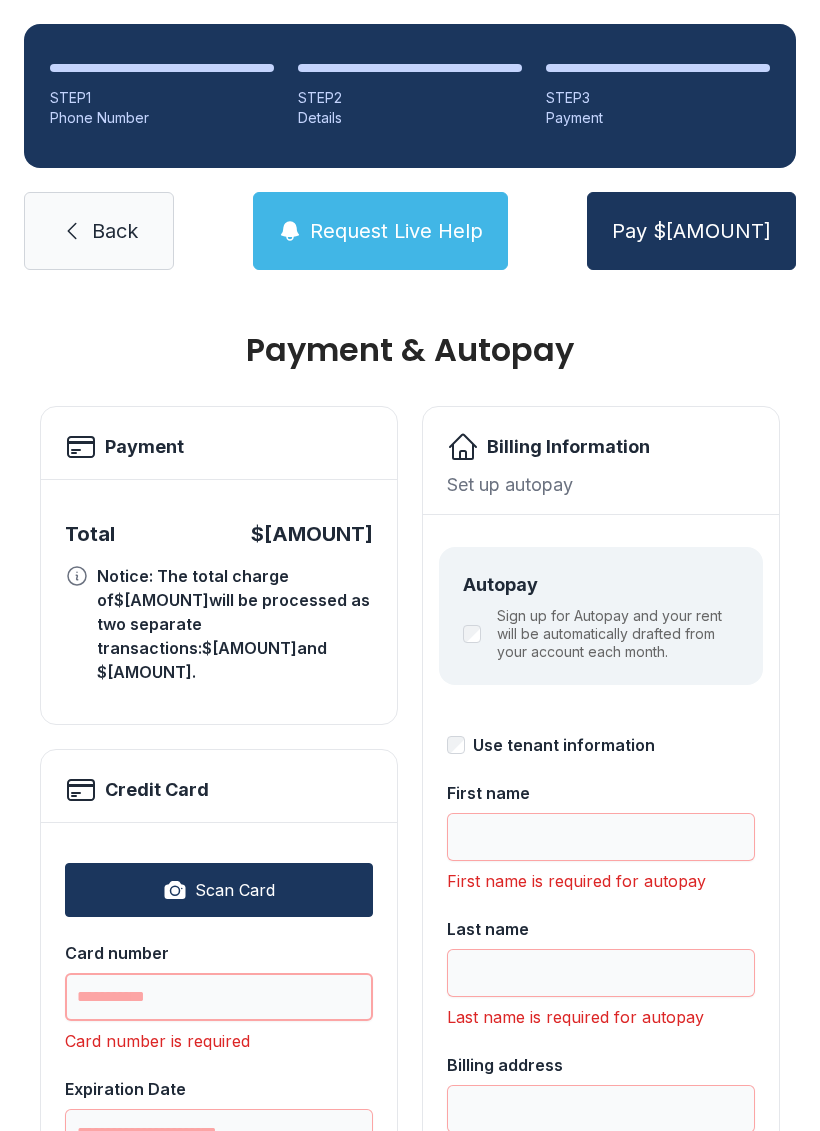 click on "Card number" at bounding box center (219, 997) 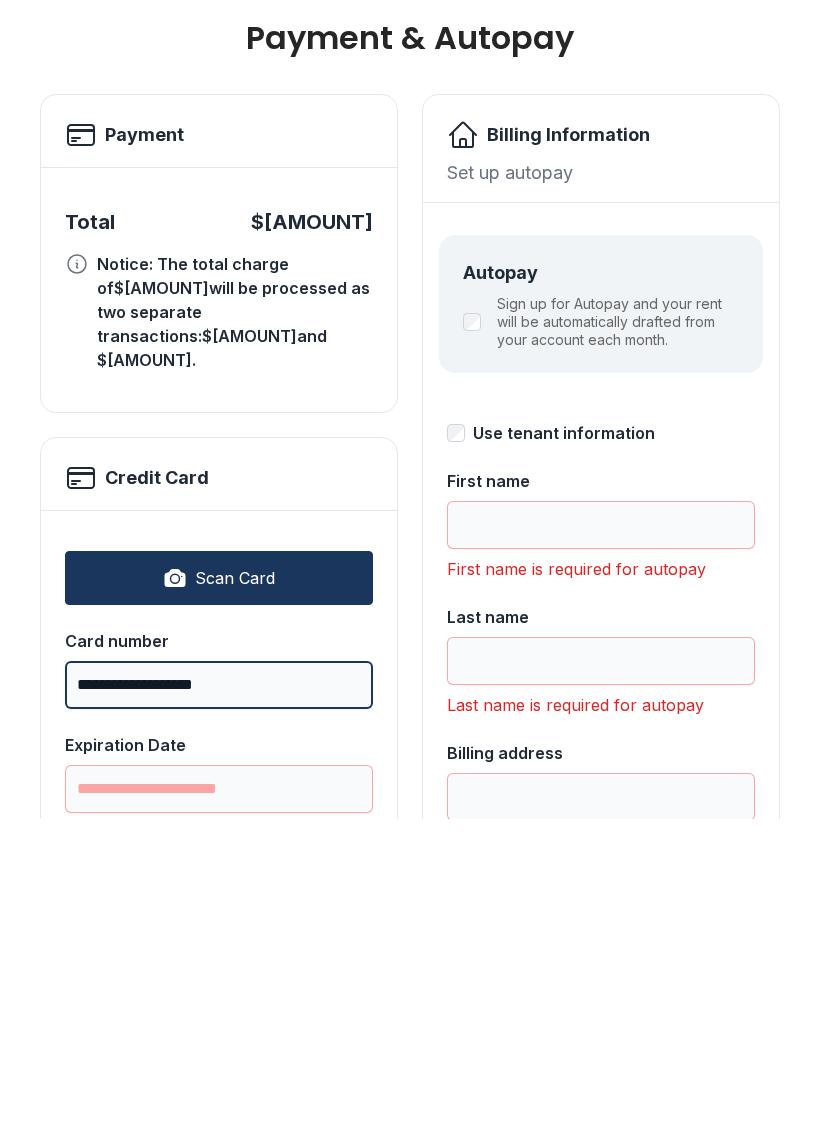 type on "**********" 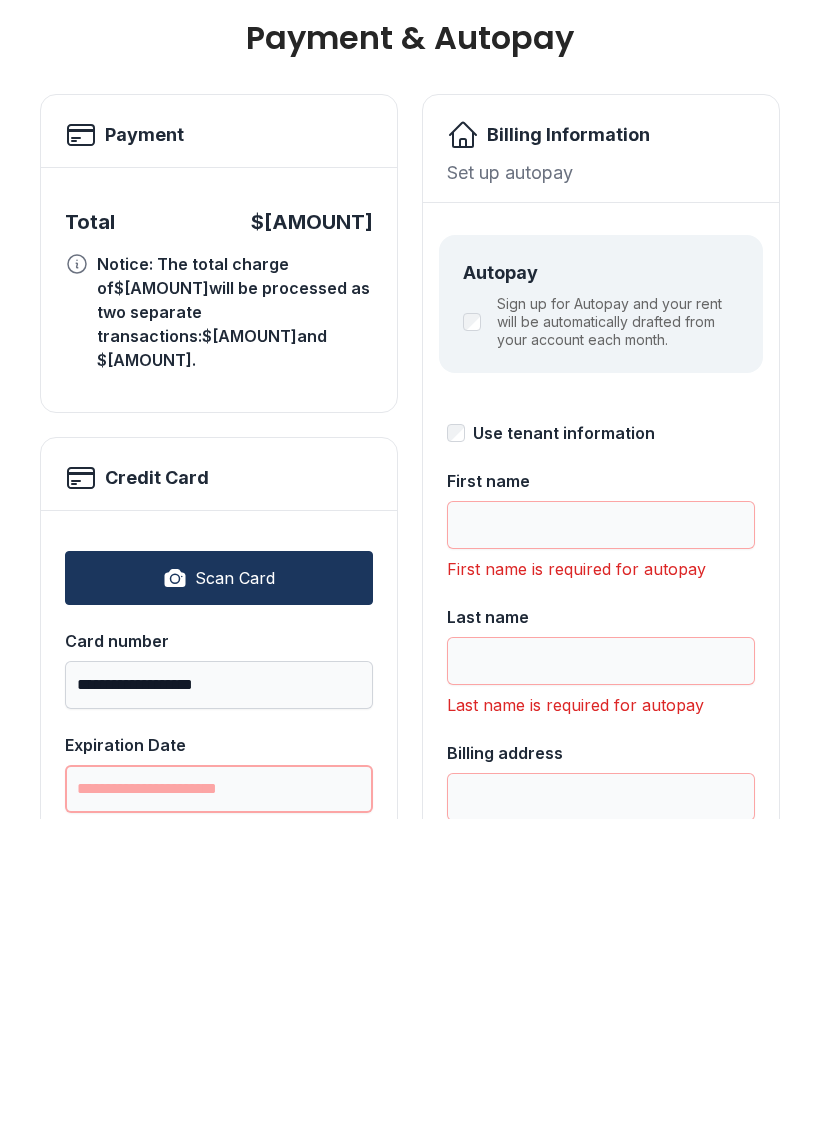 click on "Expiration Date" at bounding box center (219, 1101) 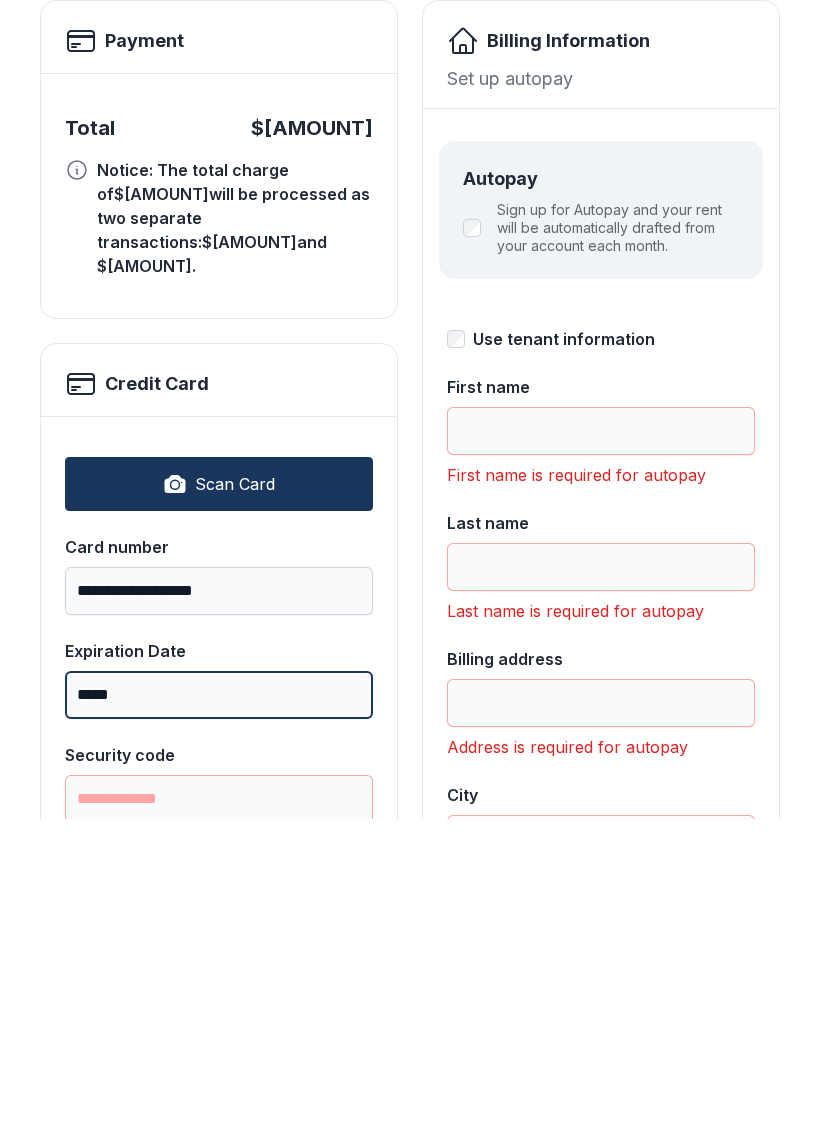 scroll, scrollTop: 95, scrollLeft: 0, axis: vertical 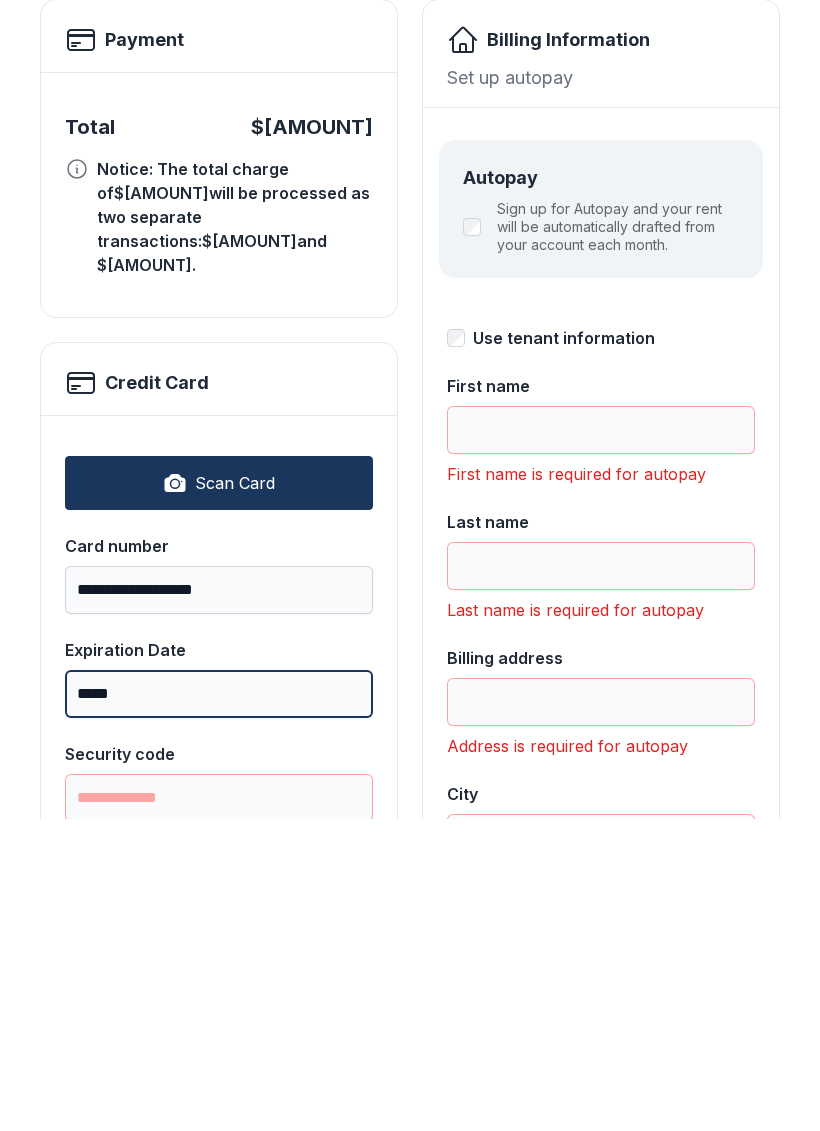 type on "*****" 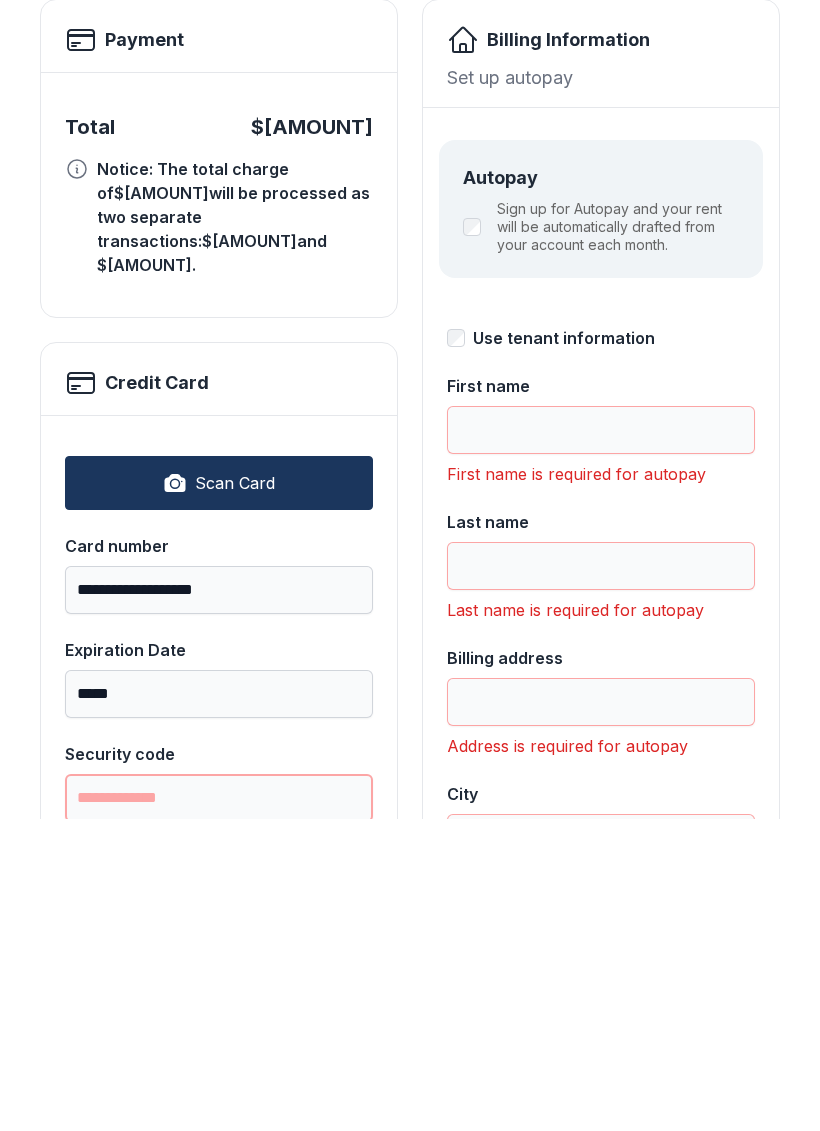 click on "Security code" at bounding box center (219, 1110) 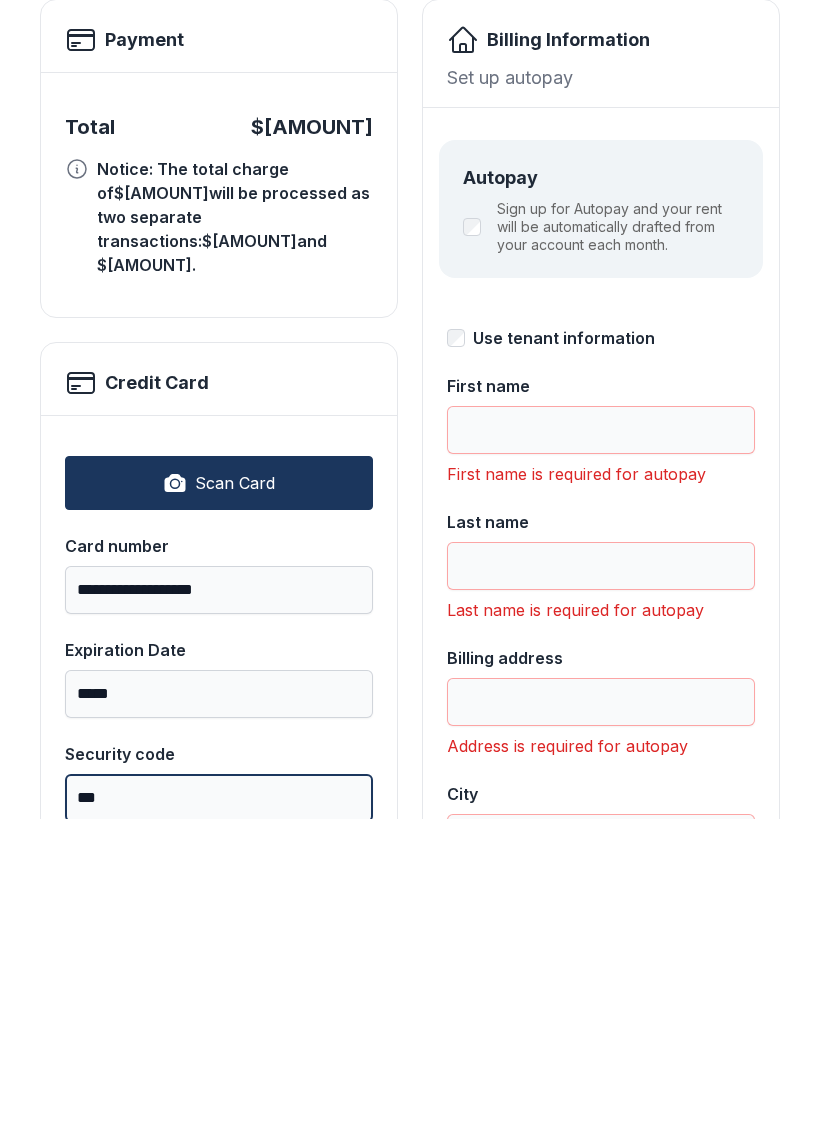 type on "***" 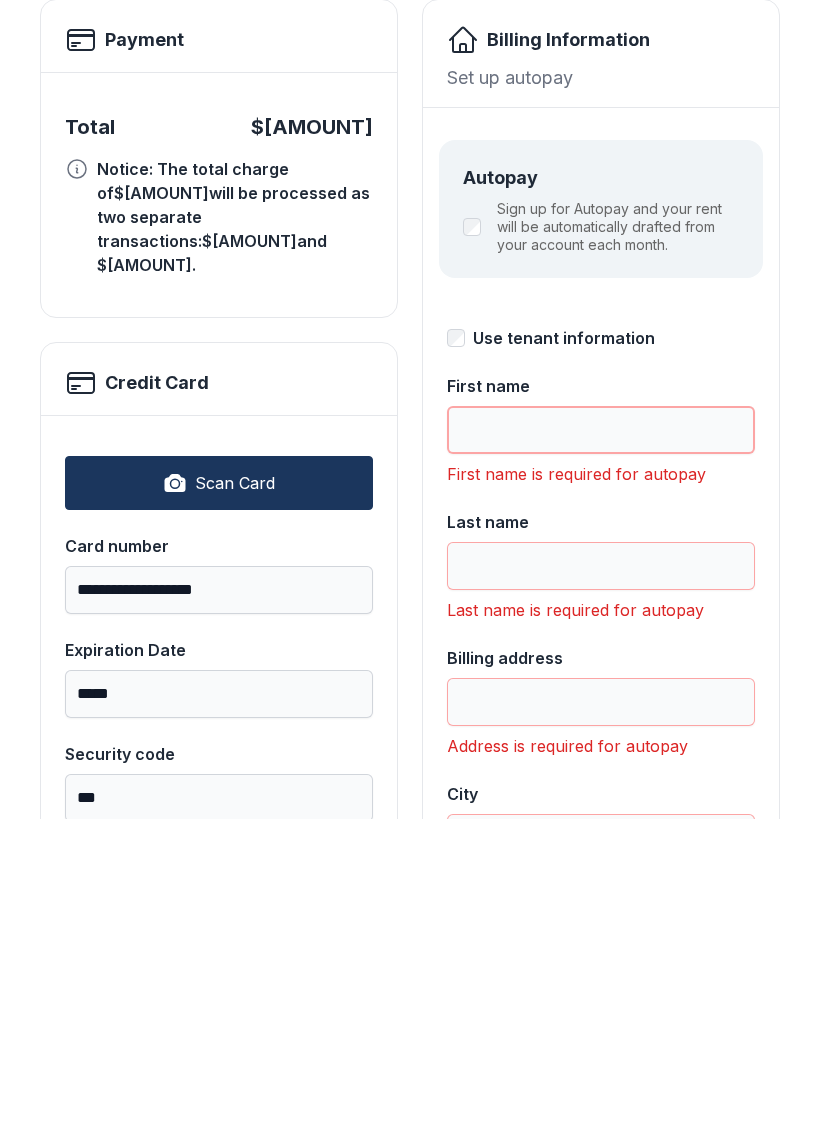 click on "First name" at bounding box center (601, 742) 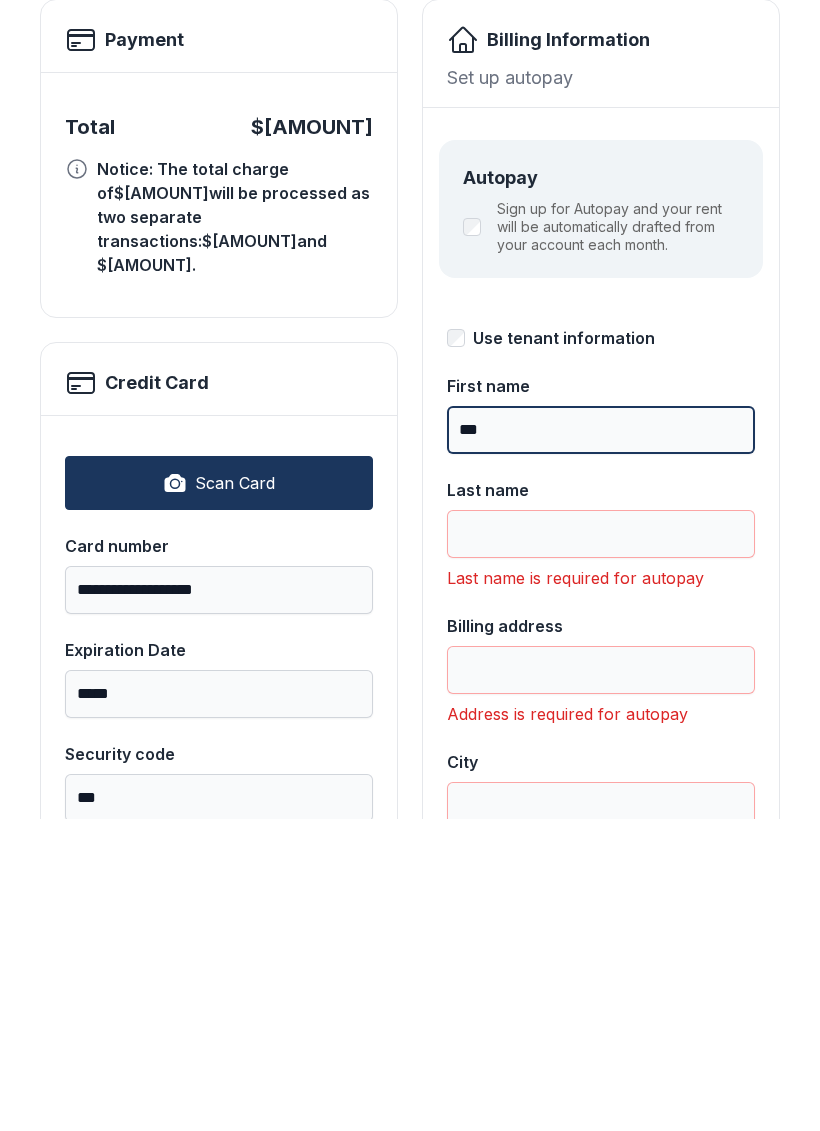 type on "***" 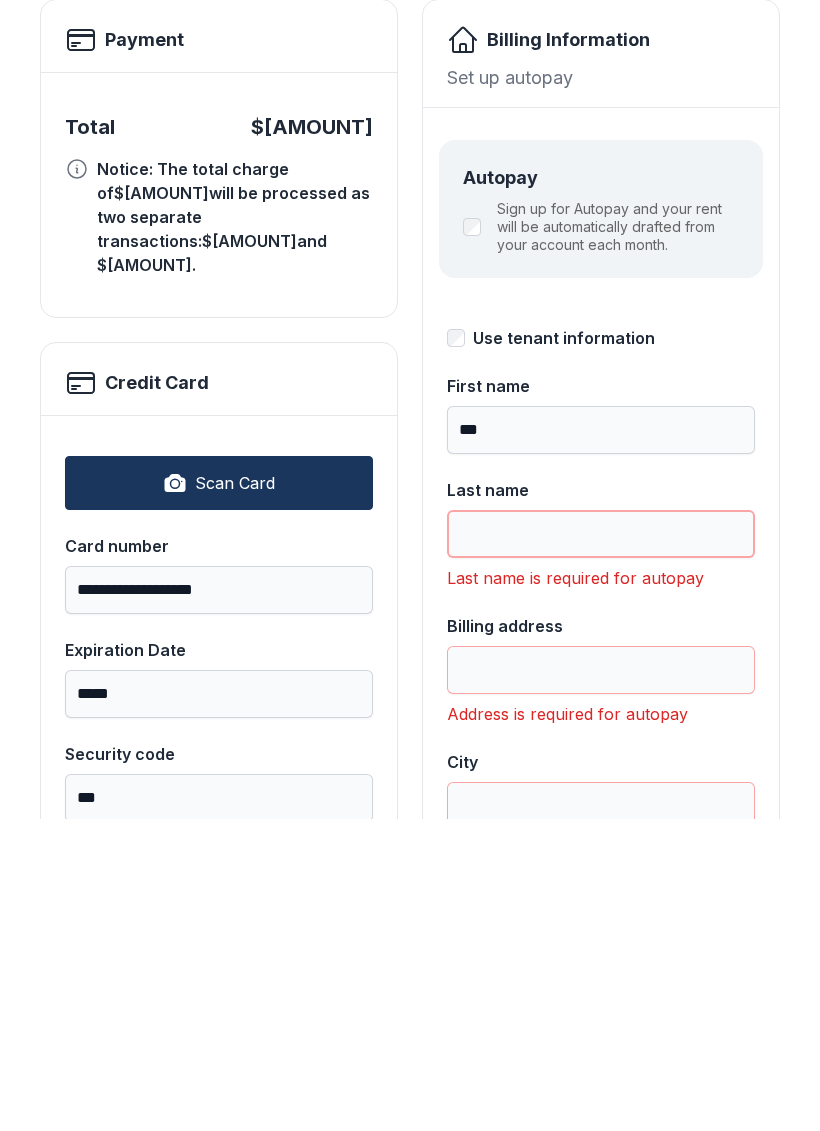 click on "Last name" at bounding box center [601, 846] 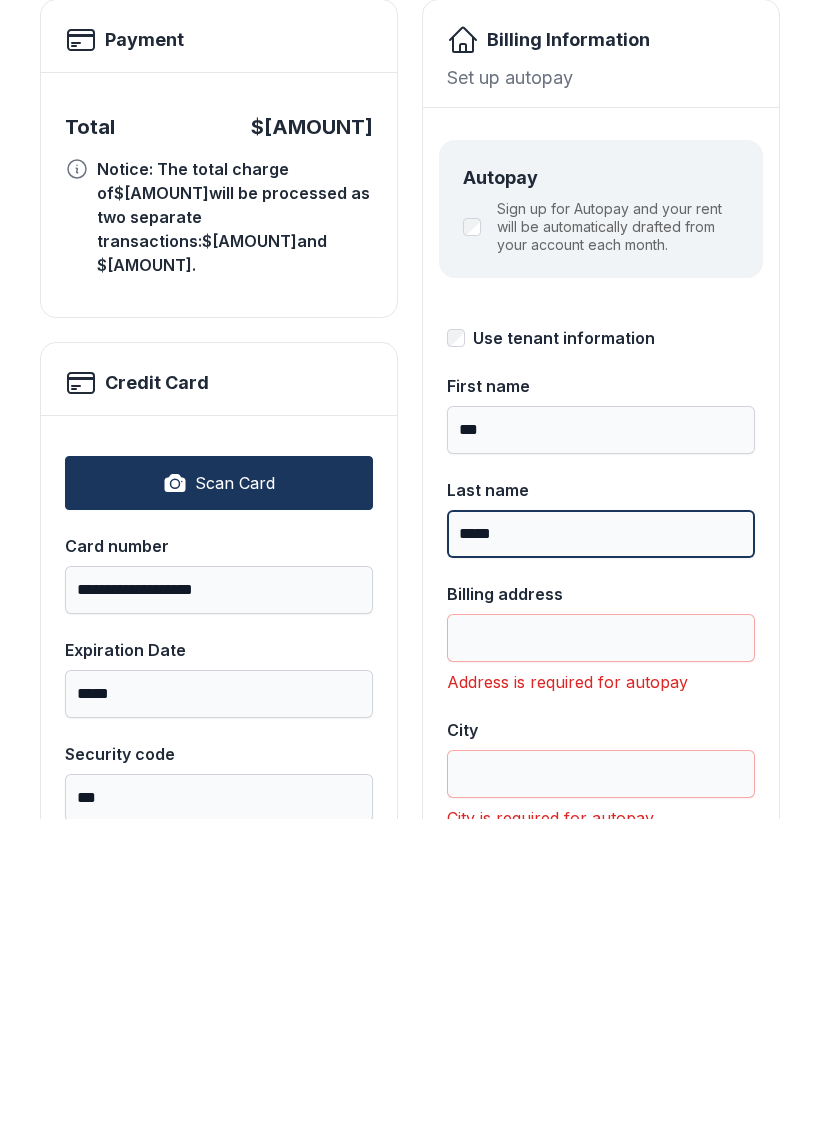 type on "*****" 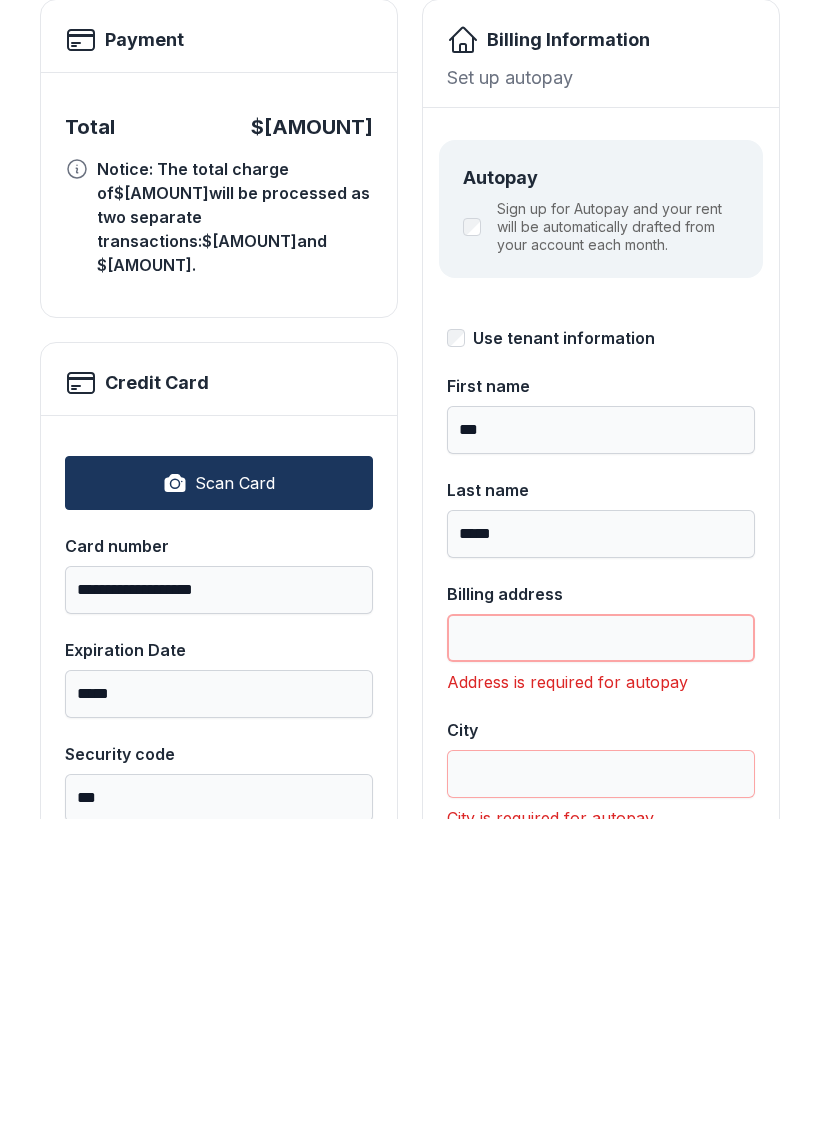 click on "Billing address" at bounding box center [601, 950] 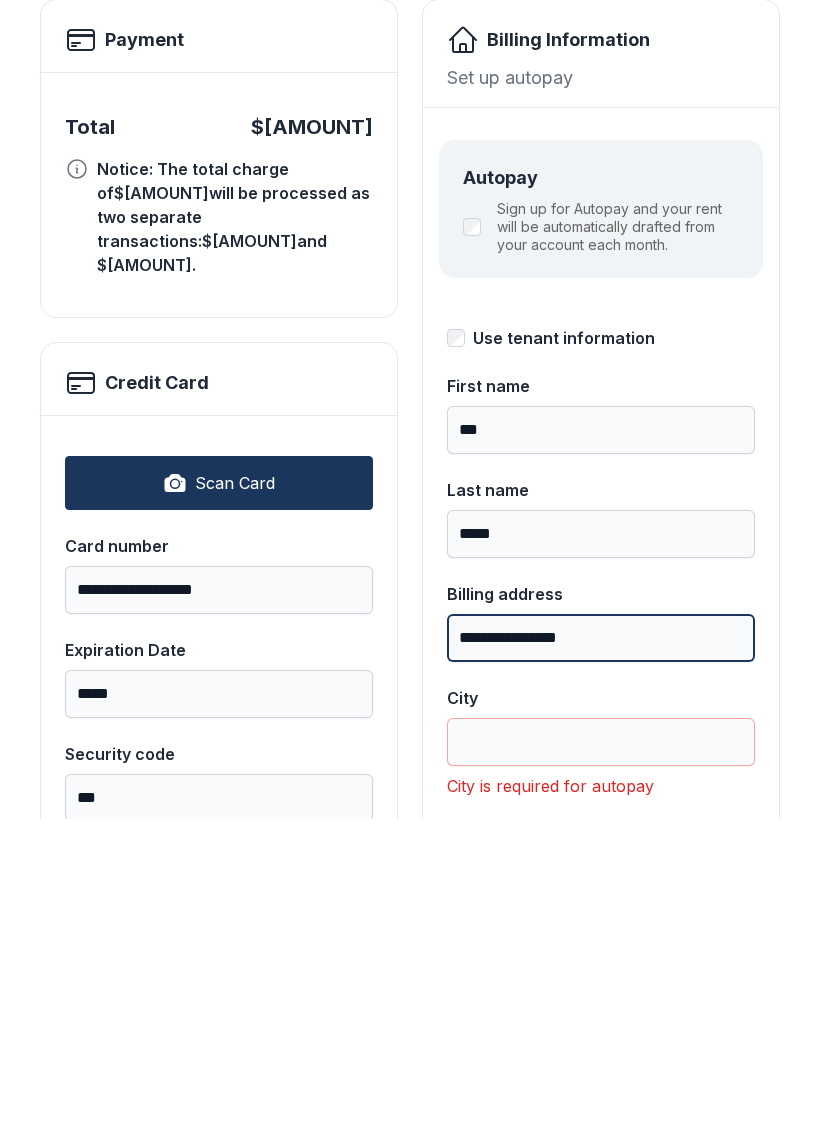type on "**********" 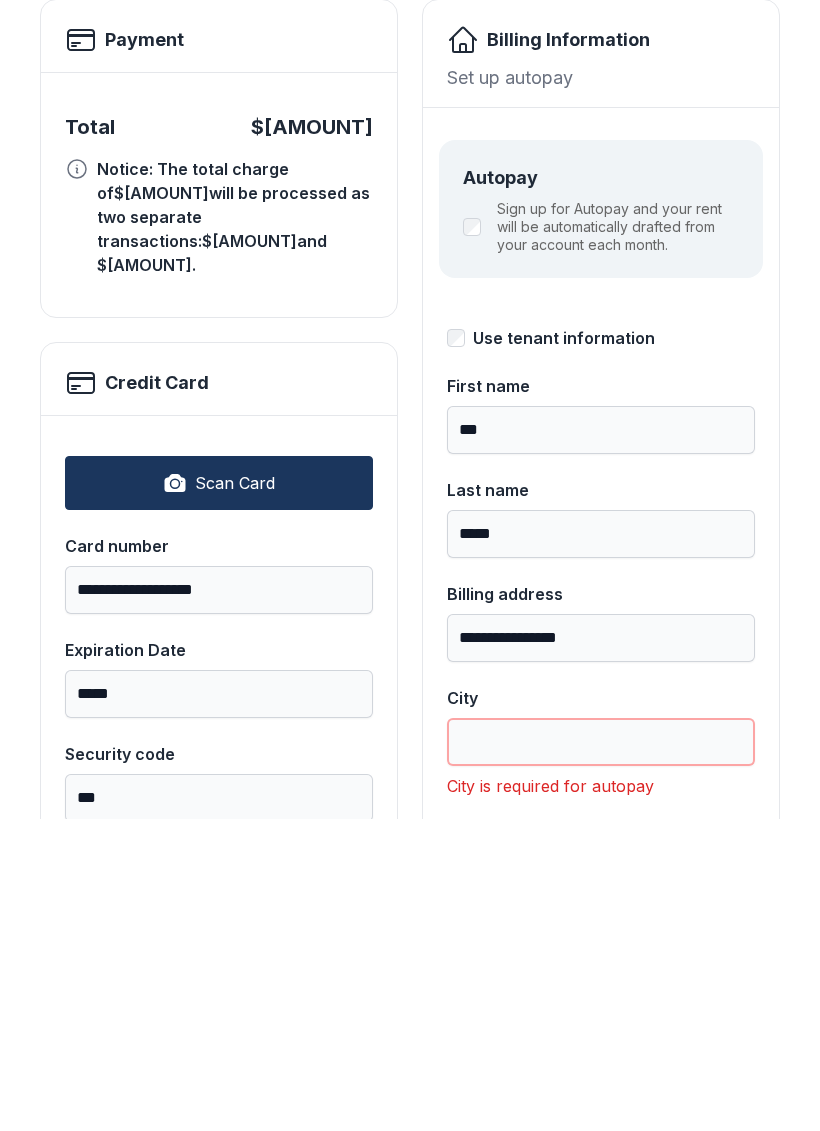 click on "City" at bounding box center (601, 1054) 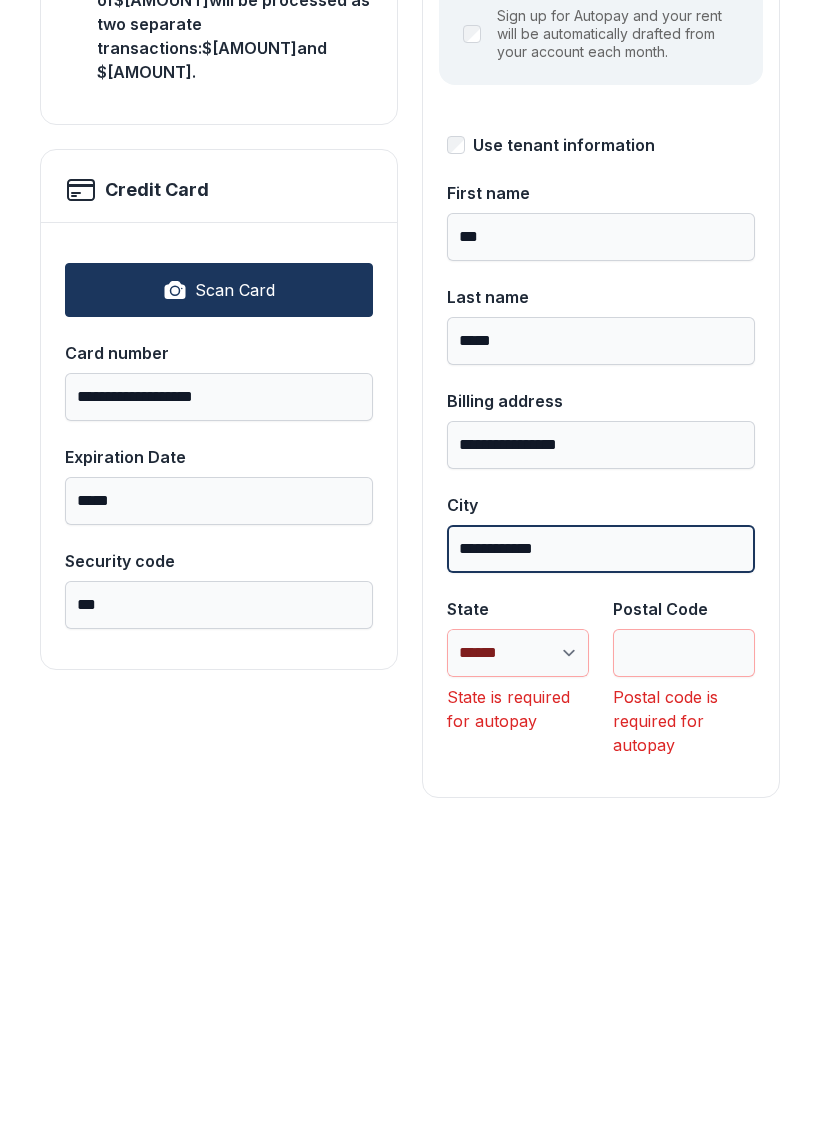 scroll, scrollTop: 284, scrollLeft: 0, axis: vertical 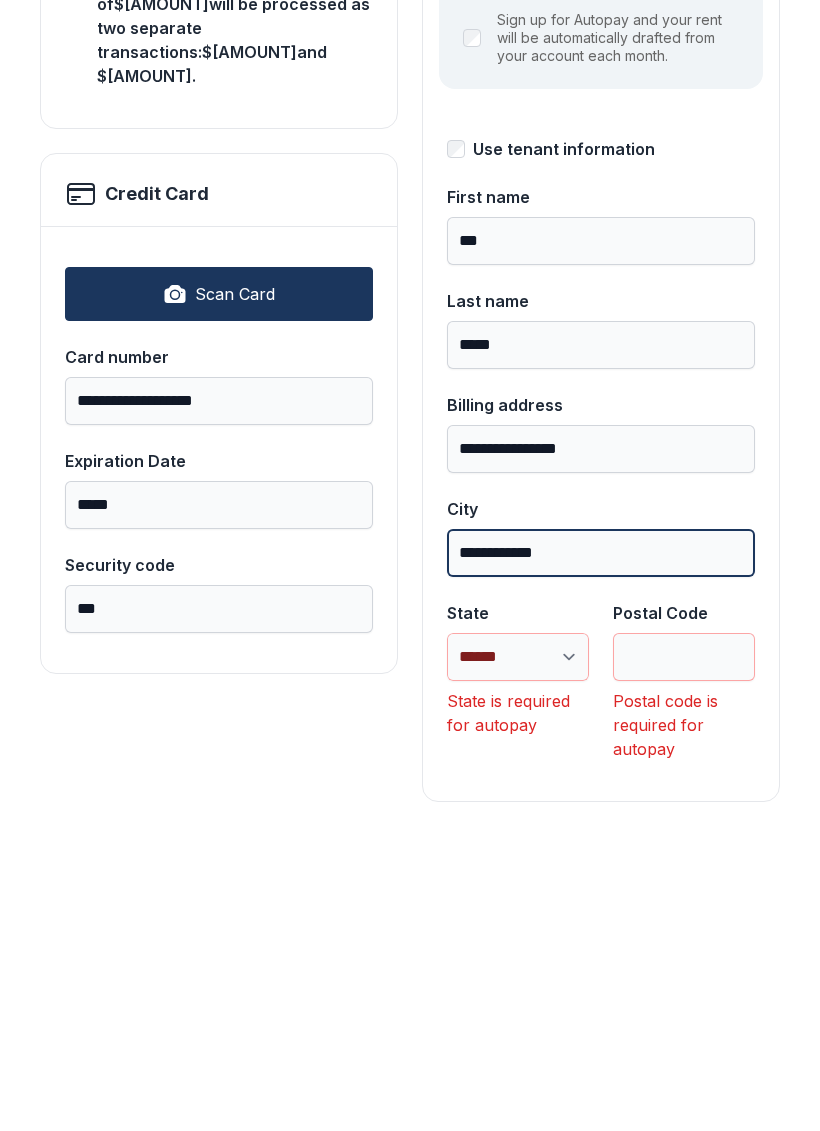 type on "**********" 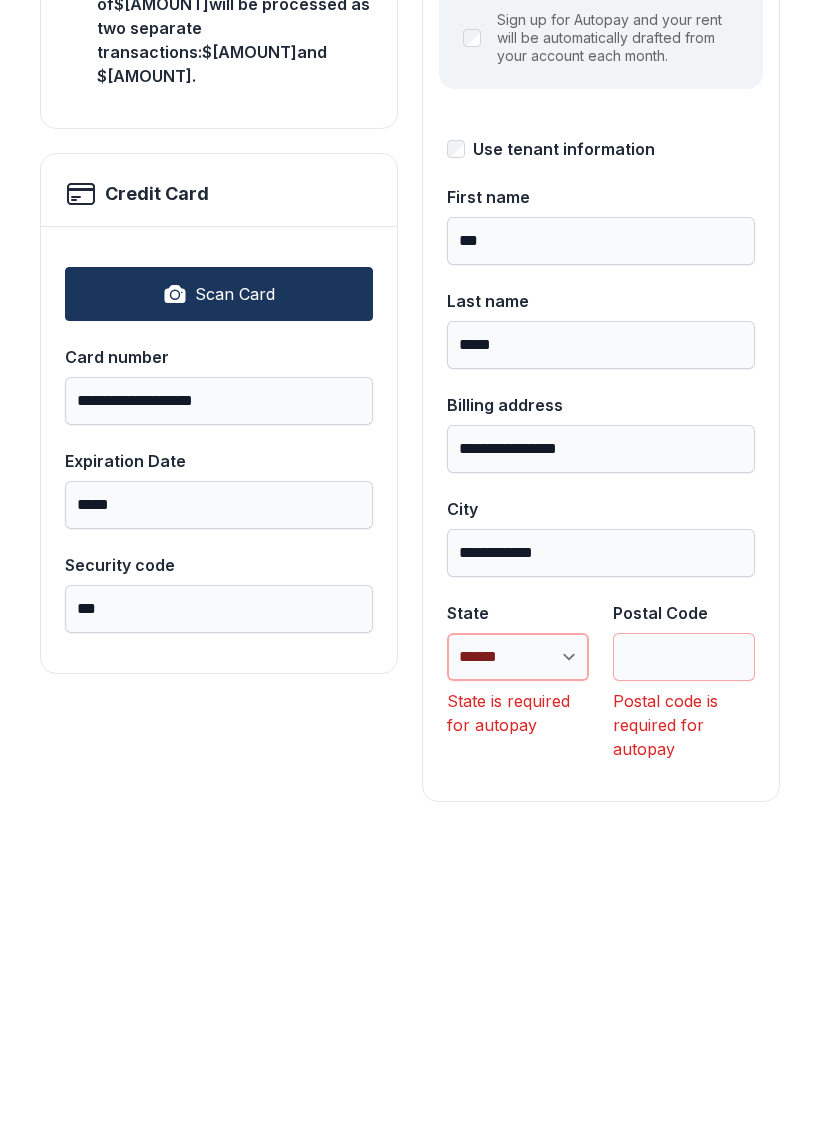 click on "**********" at bounding box center (518, 969) 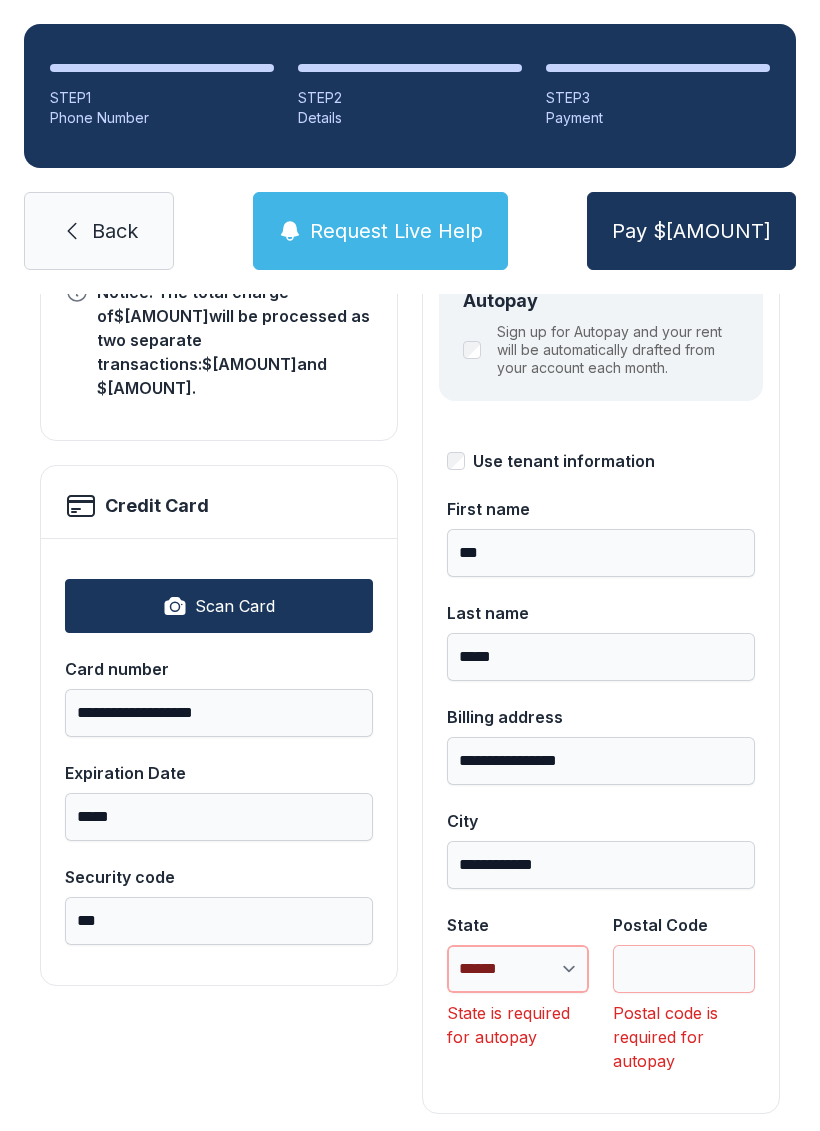 select on "**" 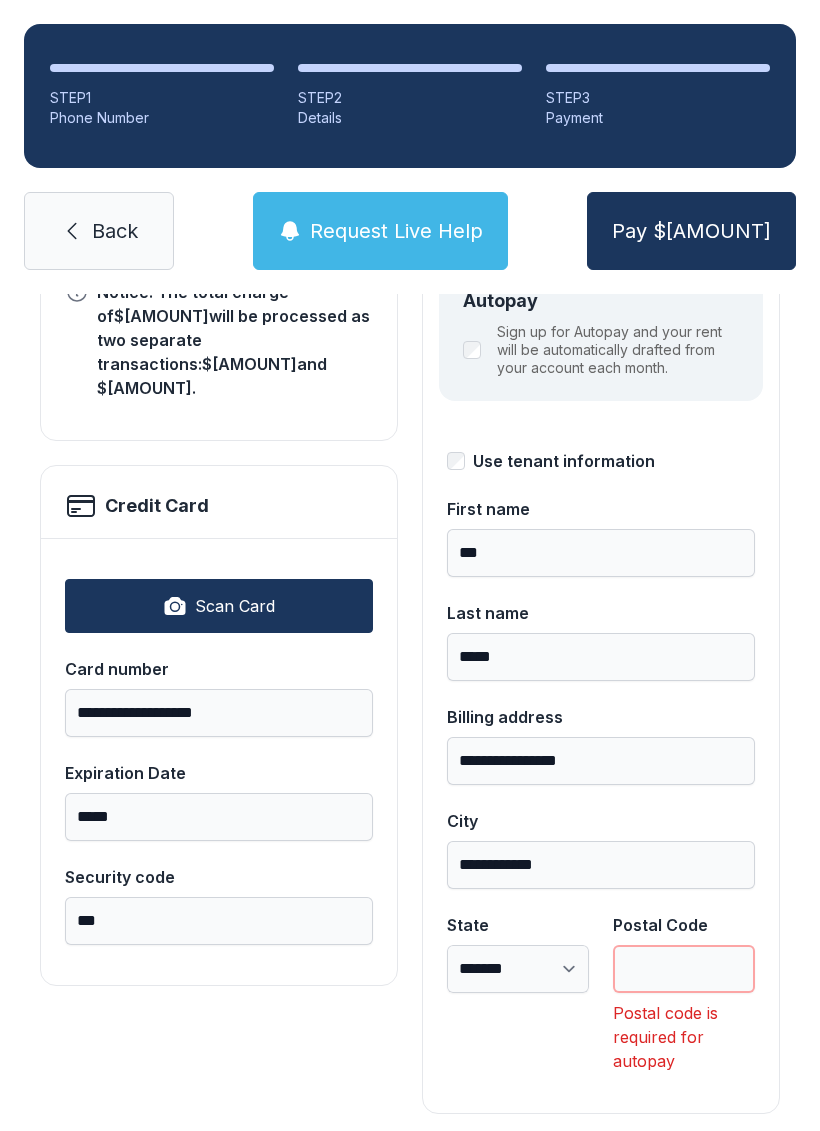 click on "Postal Code" at bounding box center [684, 969] 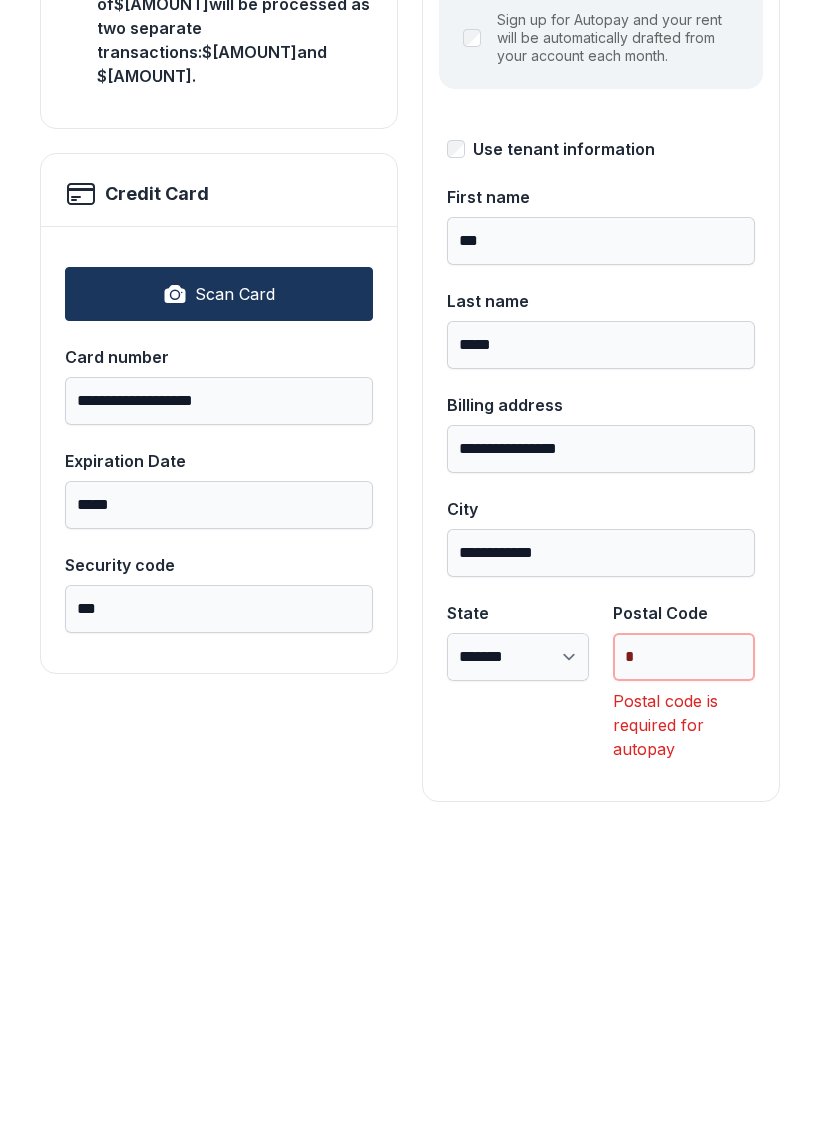 scroll, scrollTop: 218, scrollLeft: 0, axis: vertical 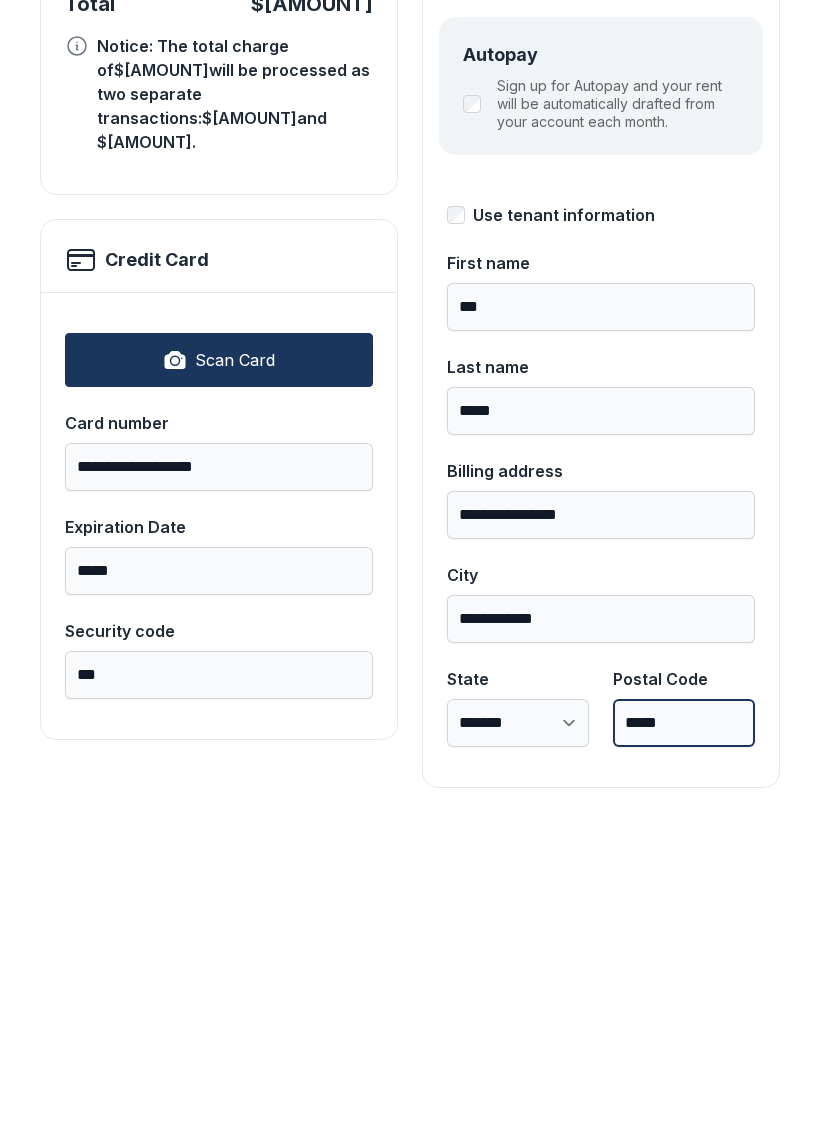 type on "*****" 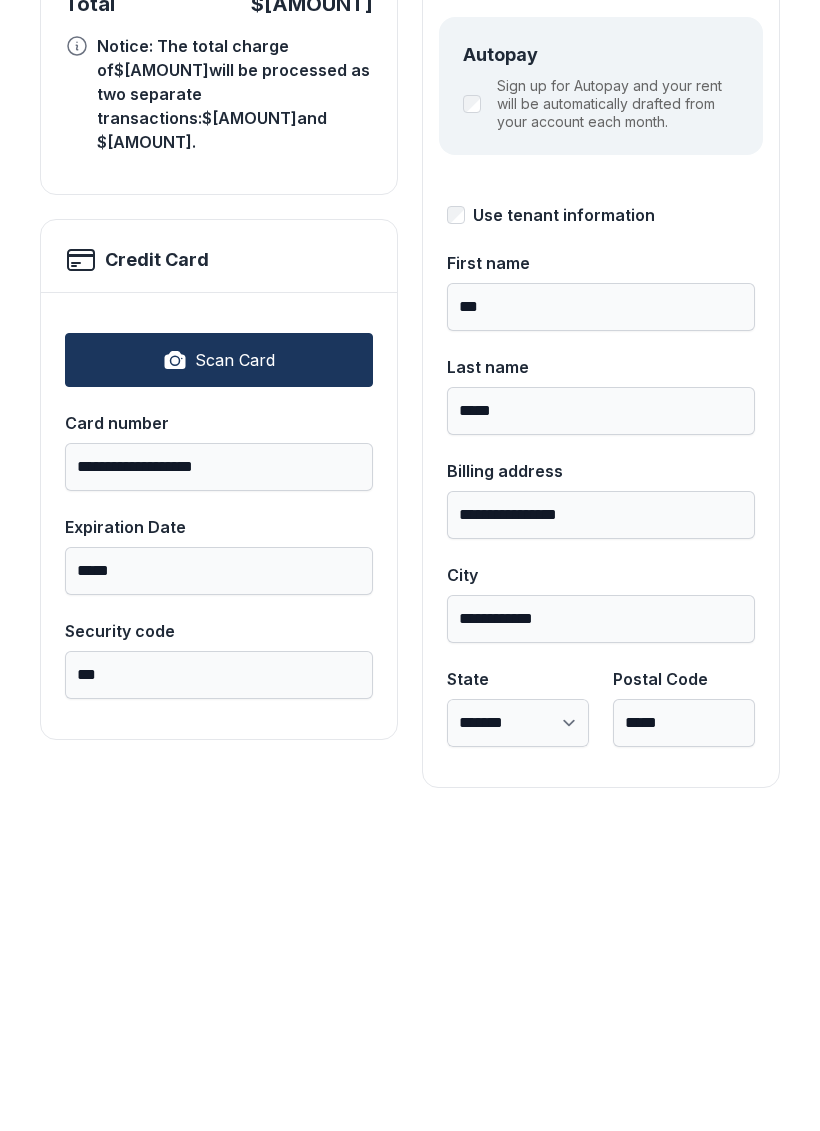 click on "**********" at bounding box center (410, 628) 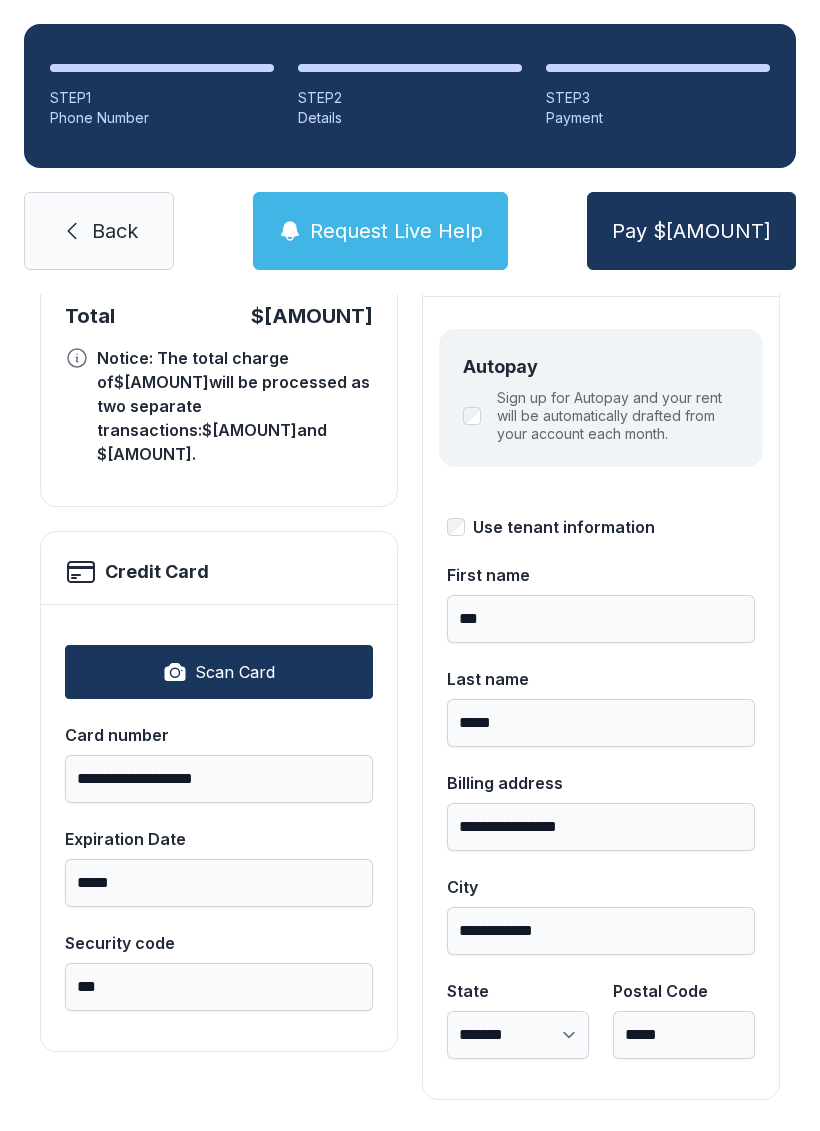 click on "Pay $[AMOUNT]" at bounding box center [691, 231] 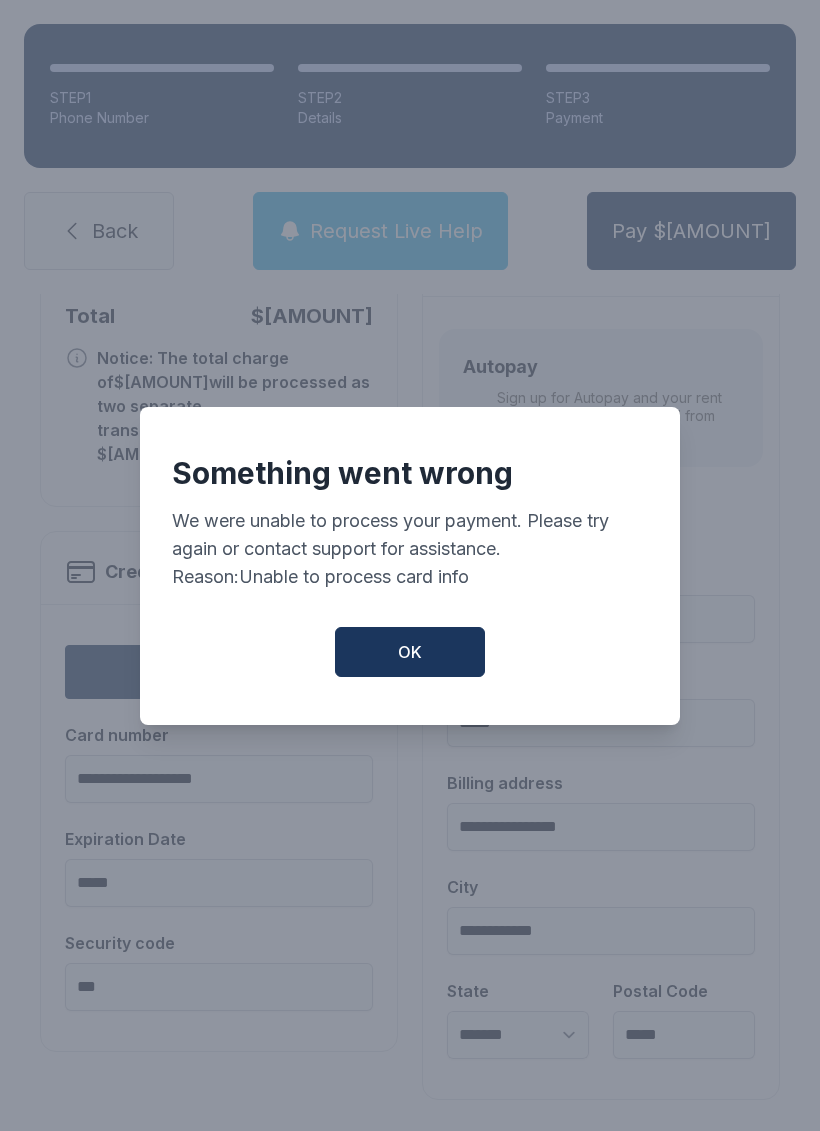 click on "OK" at bounding box center (410, 652) 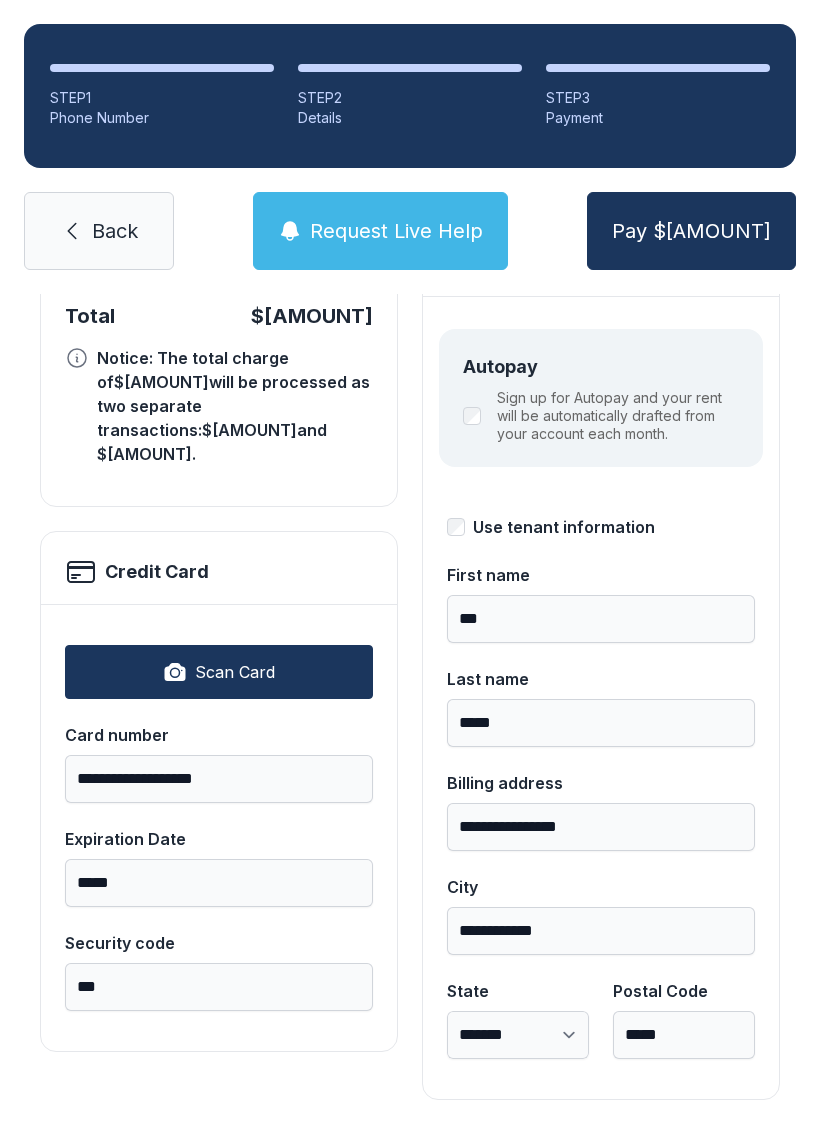 click on "Use tenant information" at bounding box center [564, 527] 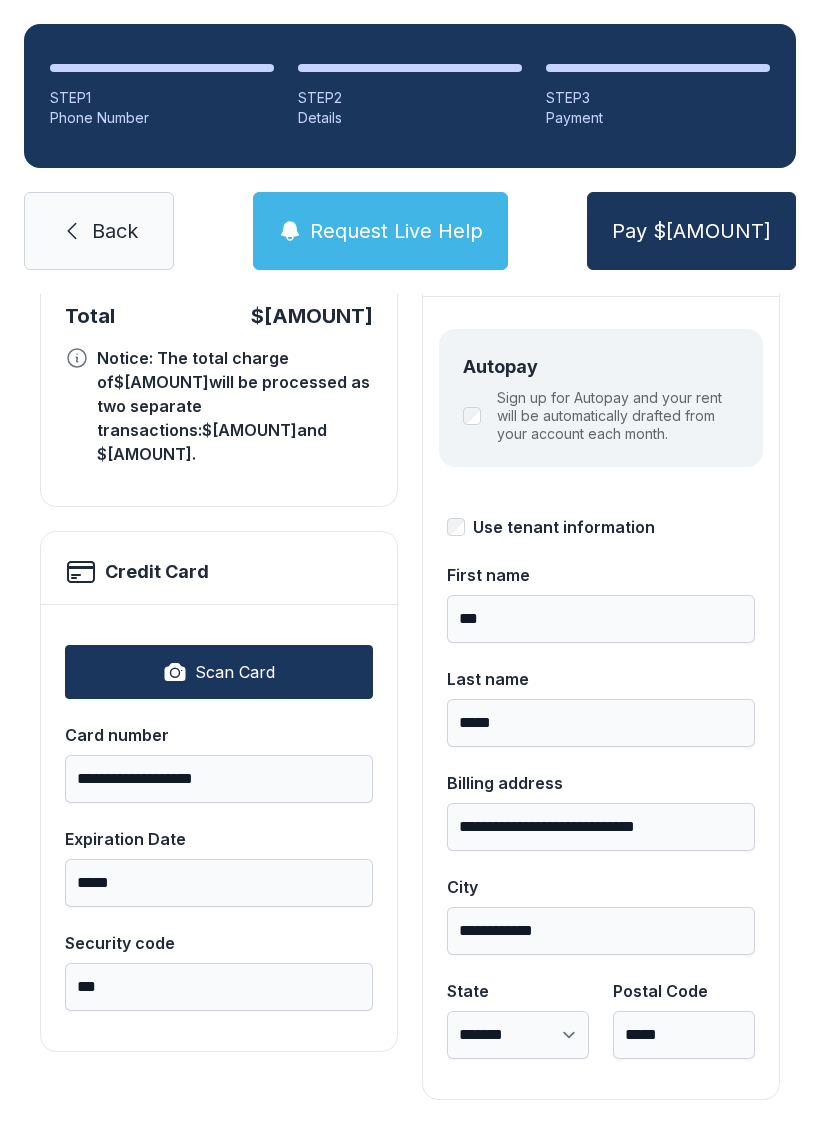 click on "Pay $[AMOUNT]" at bounding box center (691, 231) 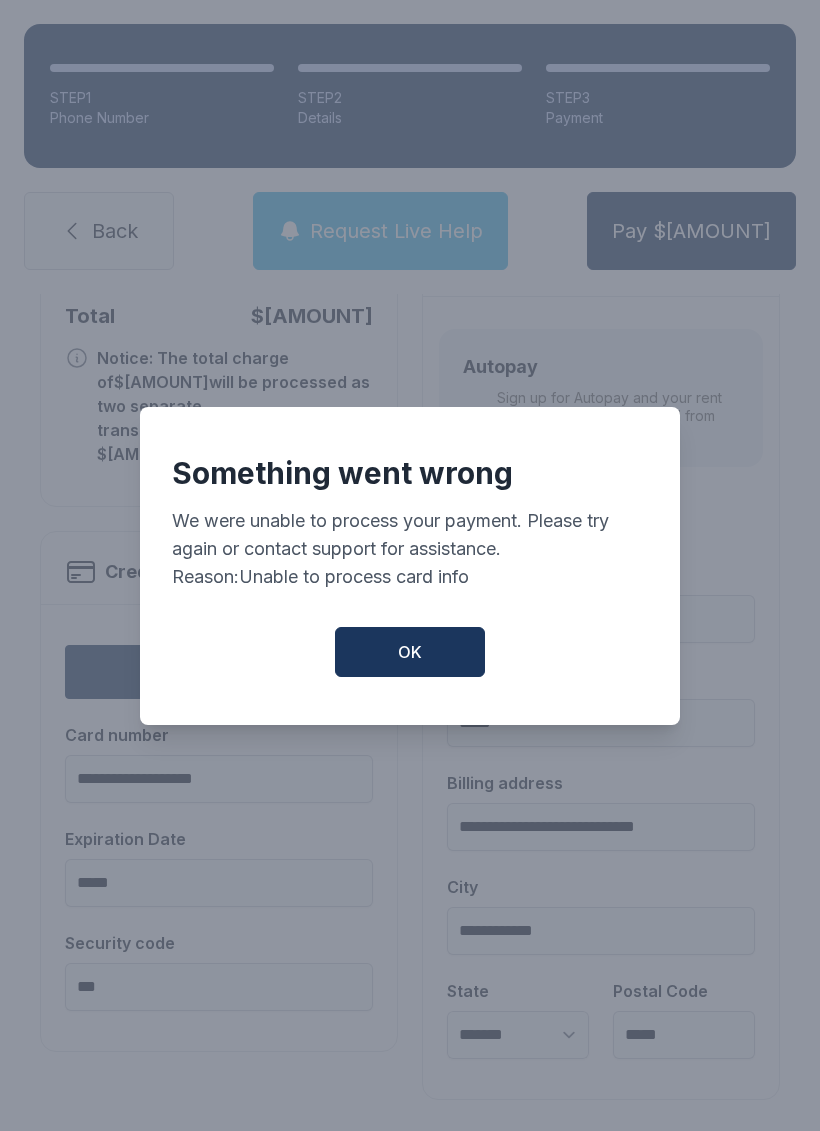 click on "OK" at bounding box center (410, 652) 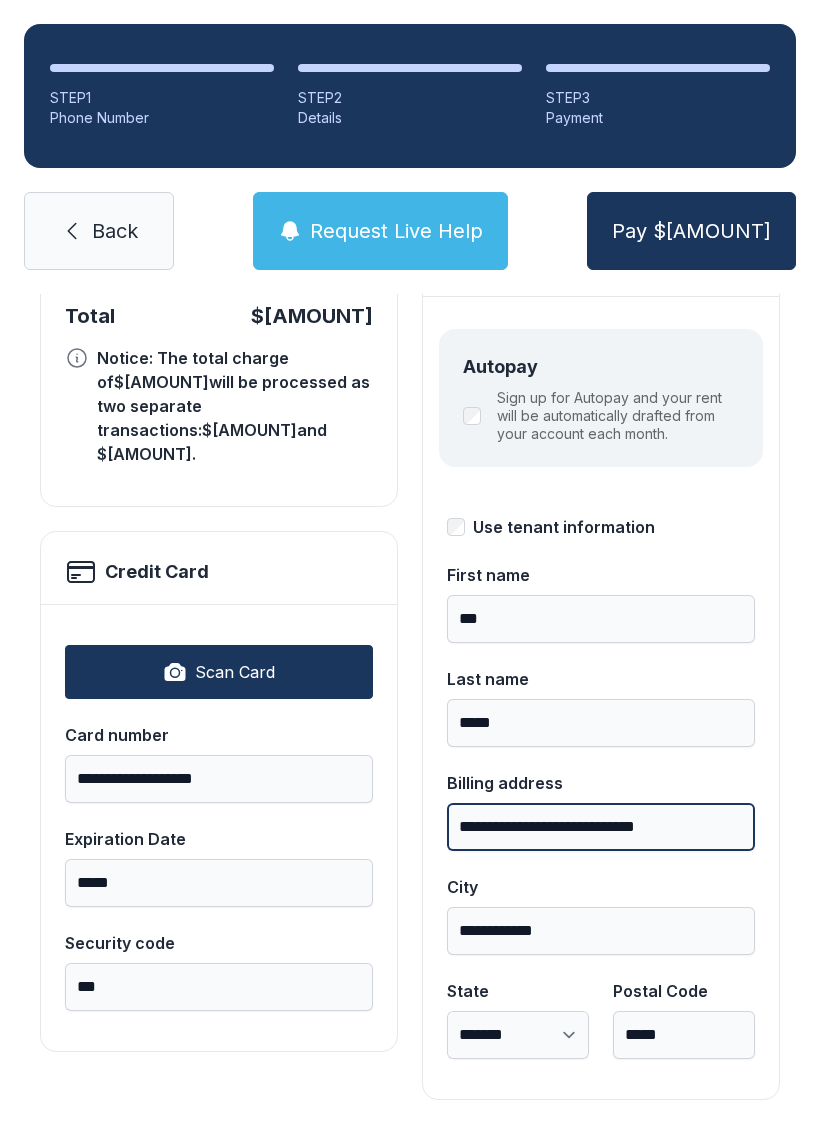 click on "**********" at bounding box center [601, 827] 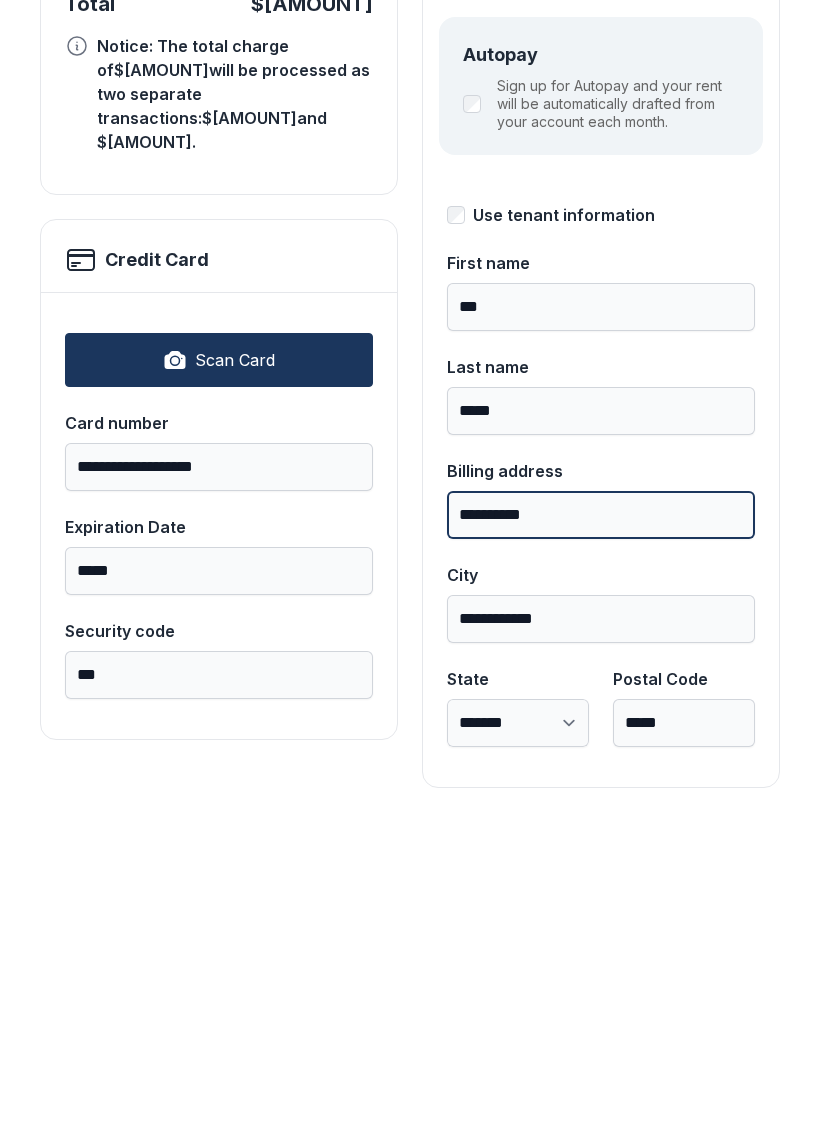 type on "*********" 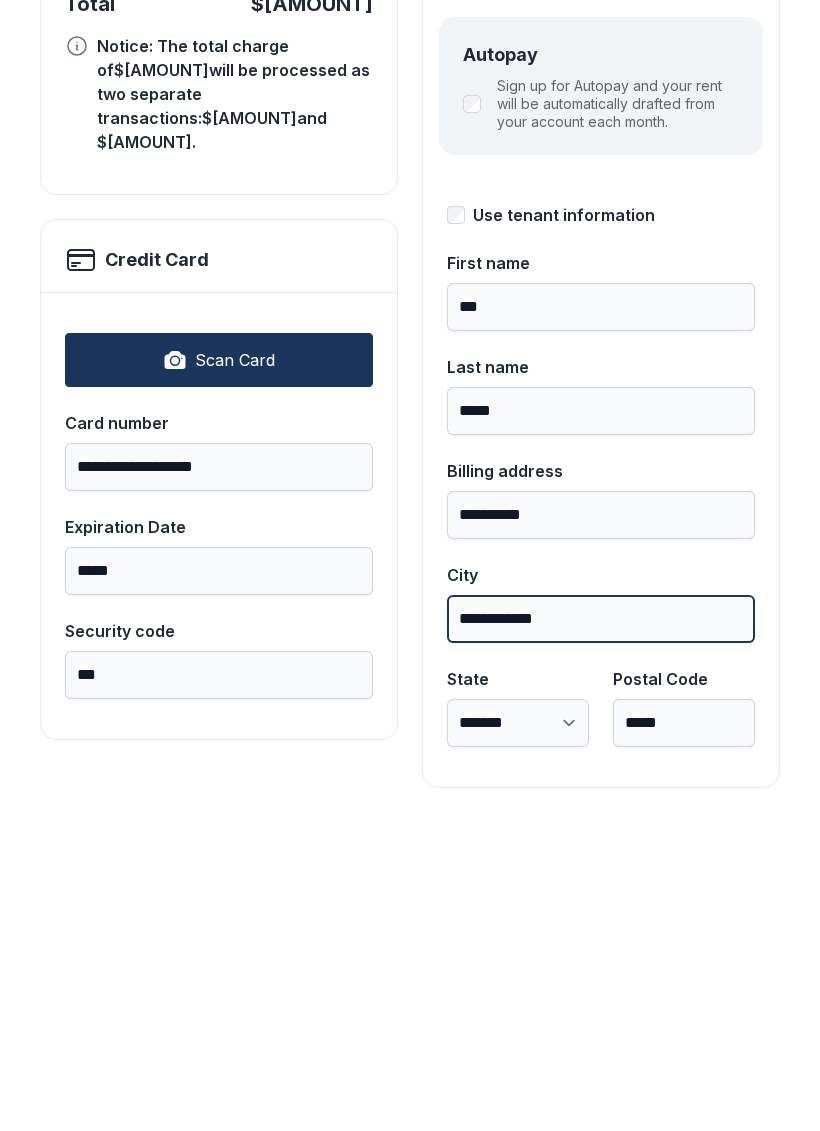 click on "**********" at bounding box center (601, 931) 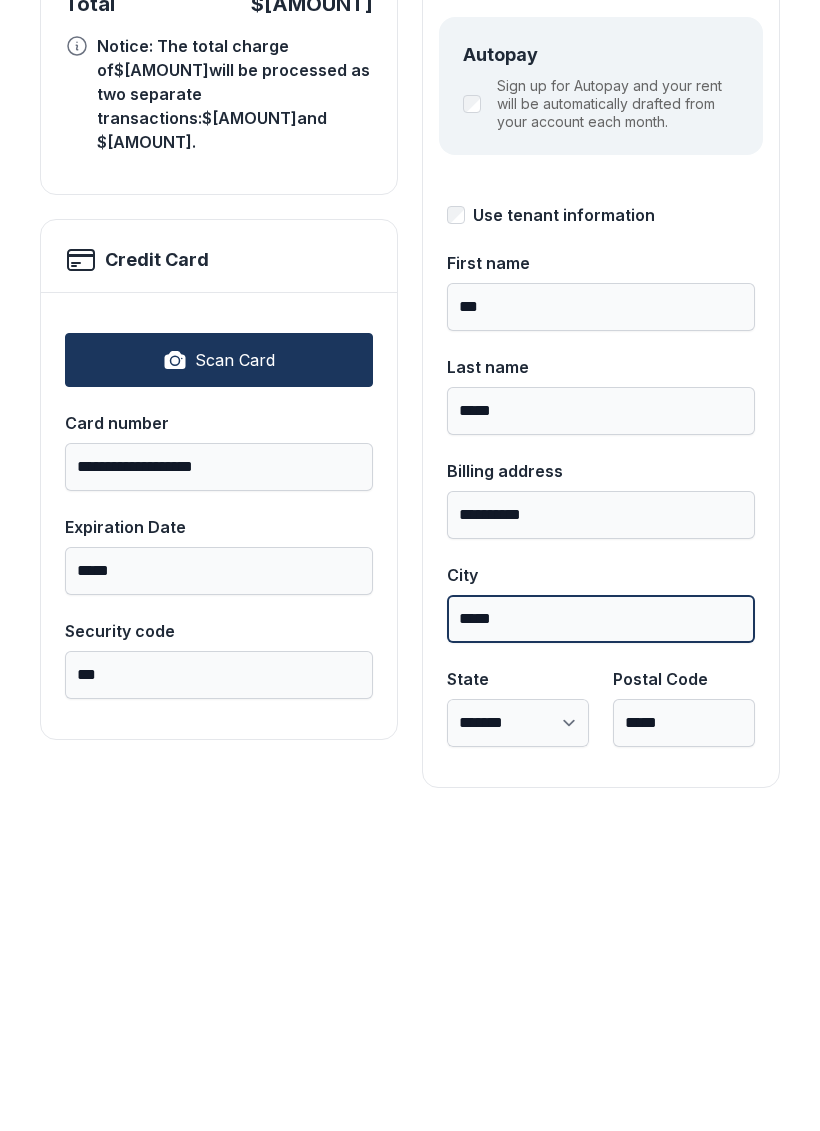 type on "*****" 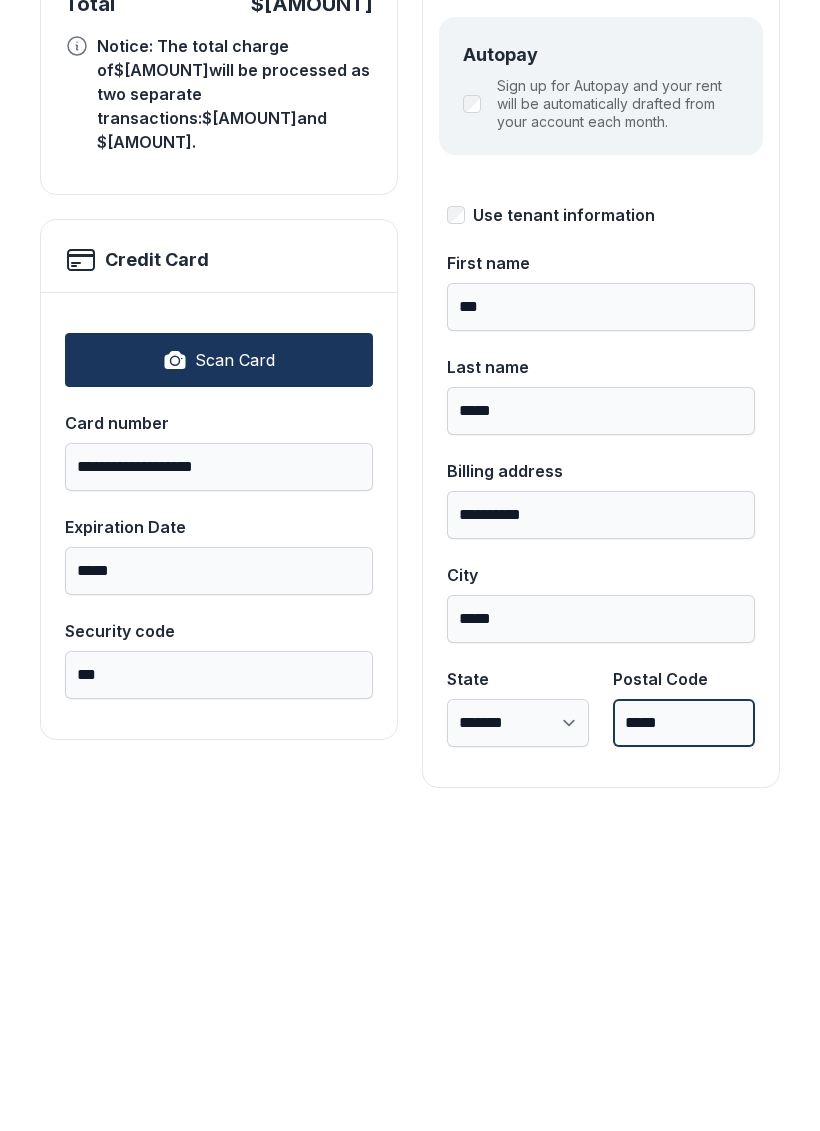 click on "*****" at bounding box center [684, 1035] 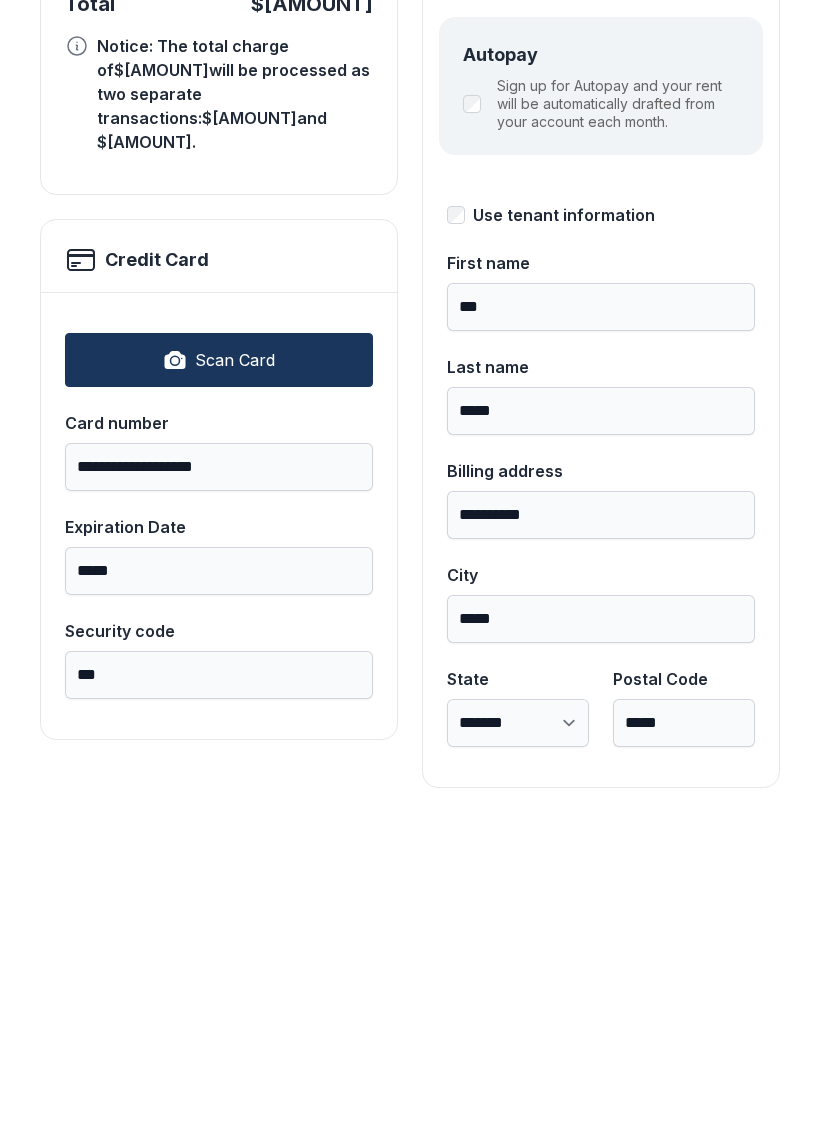 click on "**********" at bounding box center (410, 628) 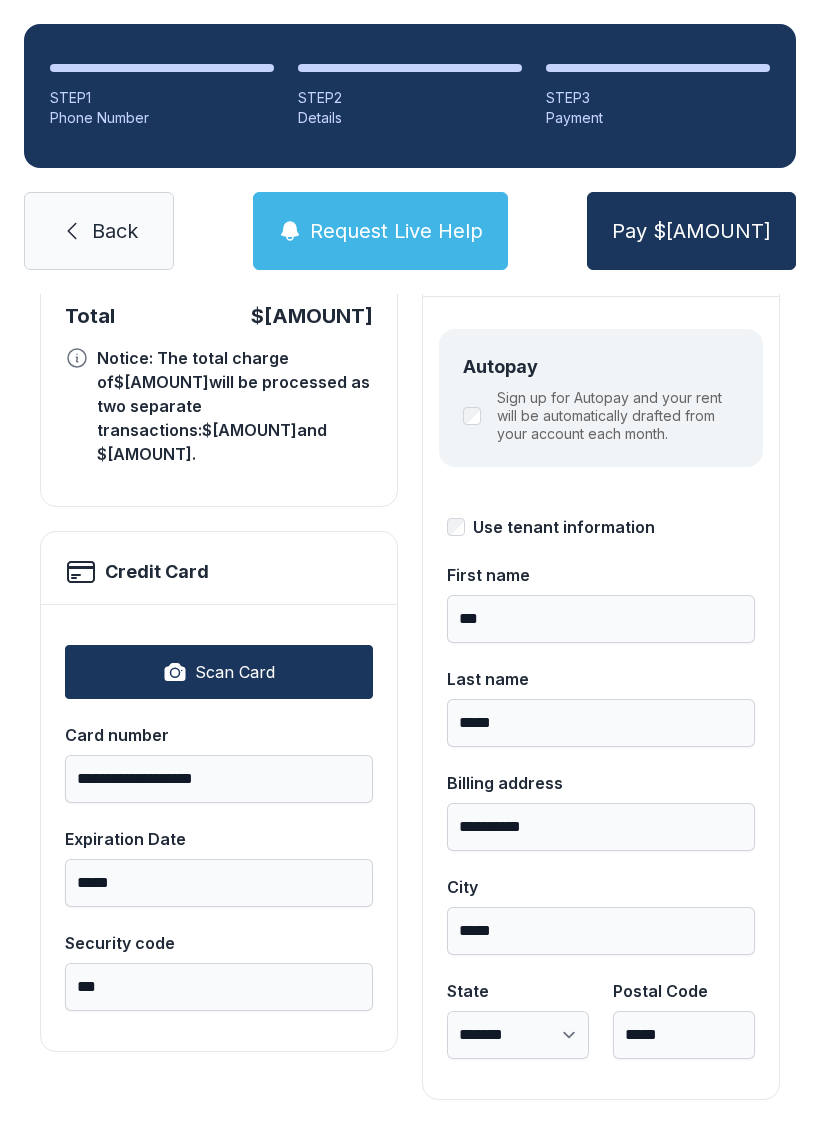 click on "Pay $[AMOUNT]" at bounding box center [691, 231] 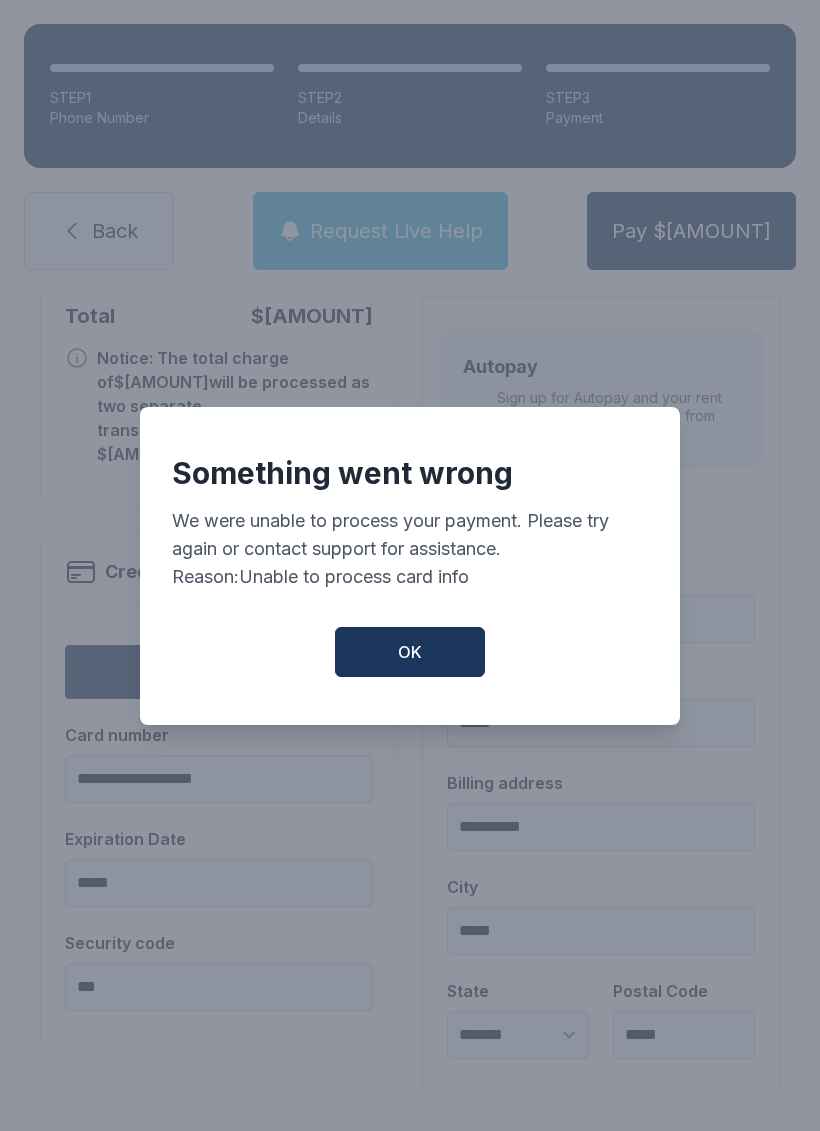 click on "OK" at bounding box center [410, 652] 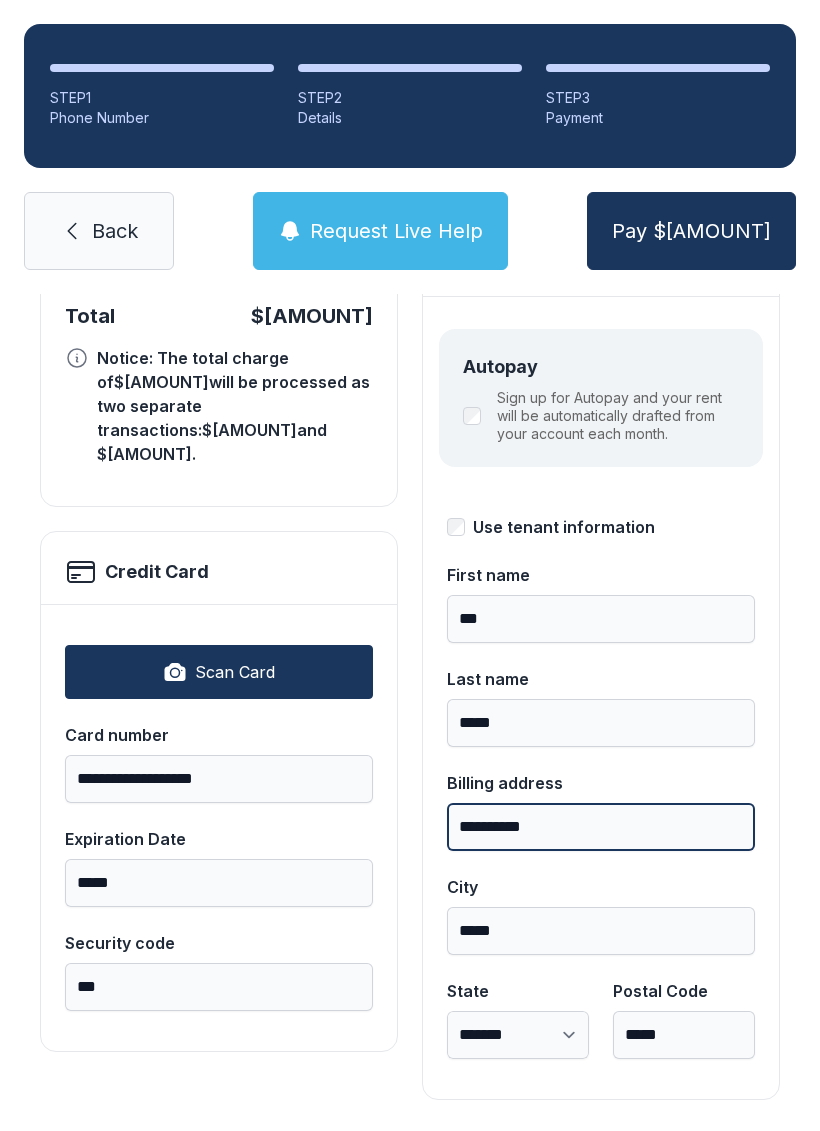 click on "*********" at bounding box center [601, 827] 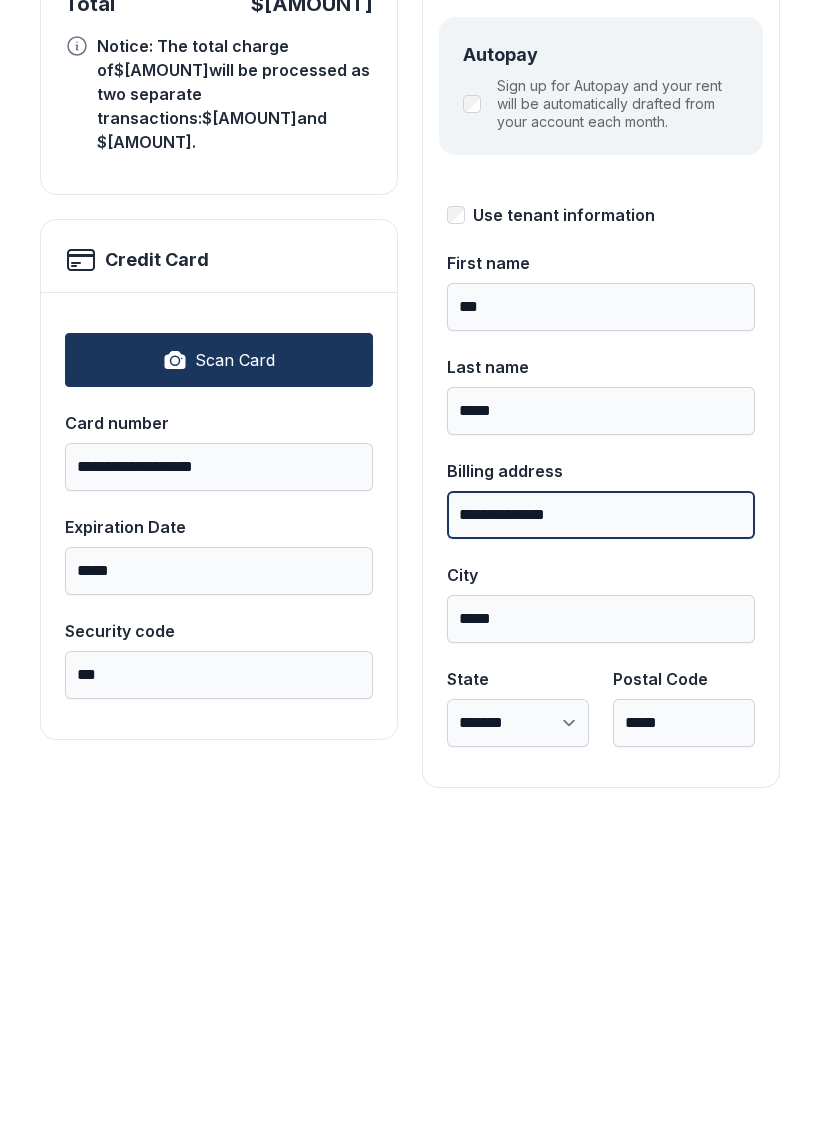 type on "**********" 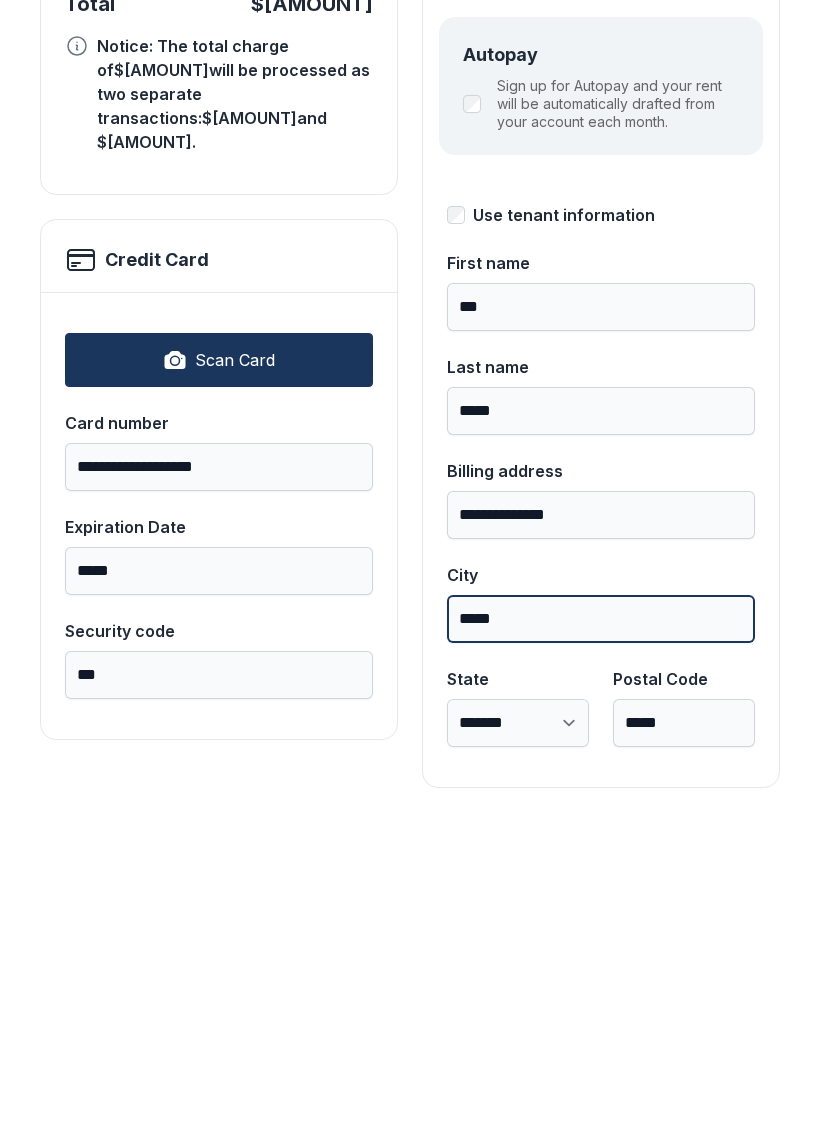 click on "*****" at bounding box center [601, 931] 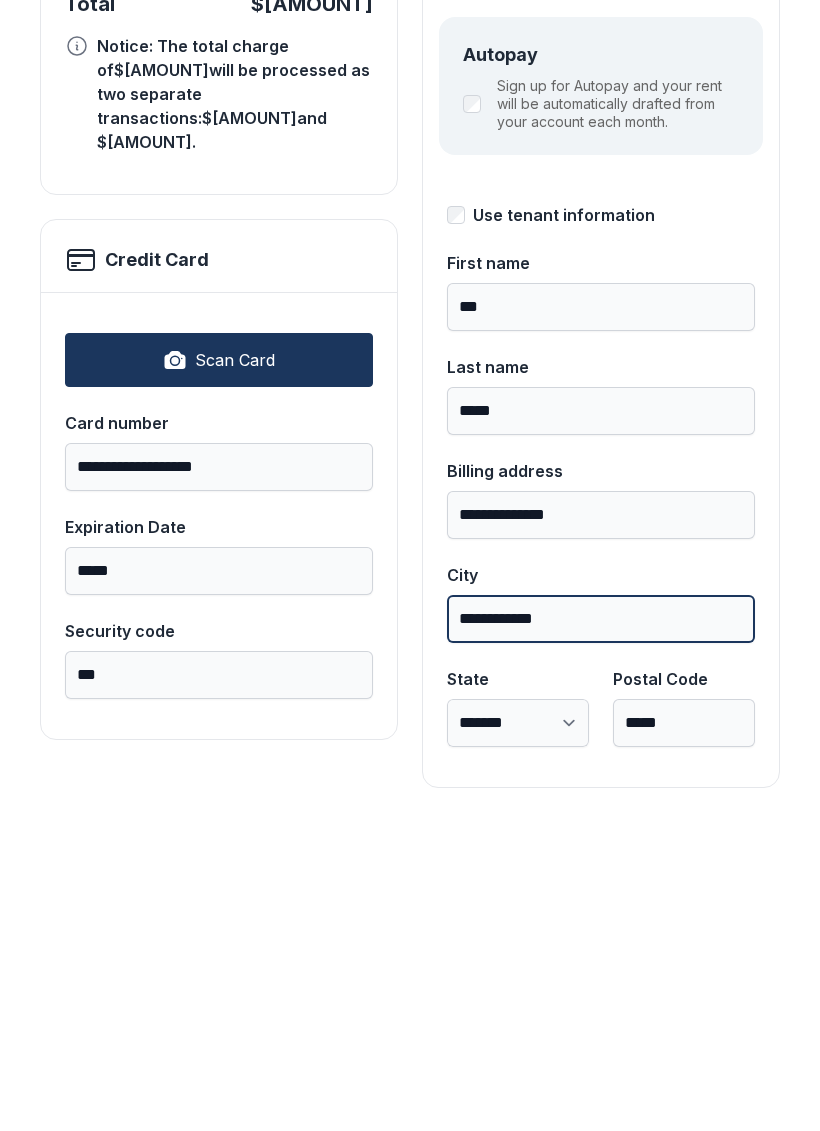 type on "**********" 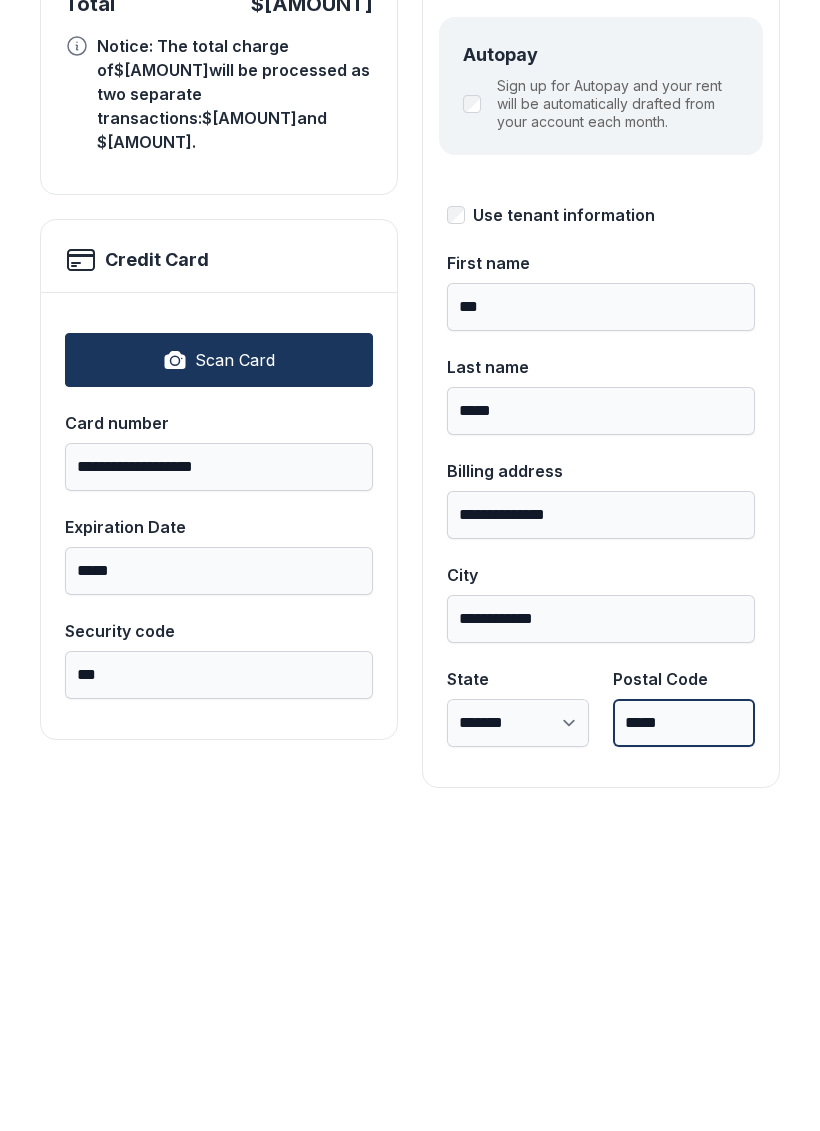 click on "*****" at bounding box center (684, 1035) 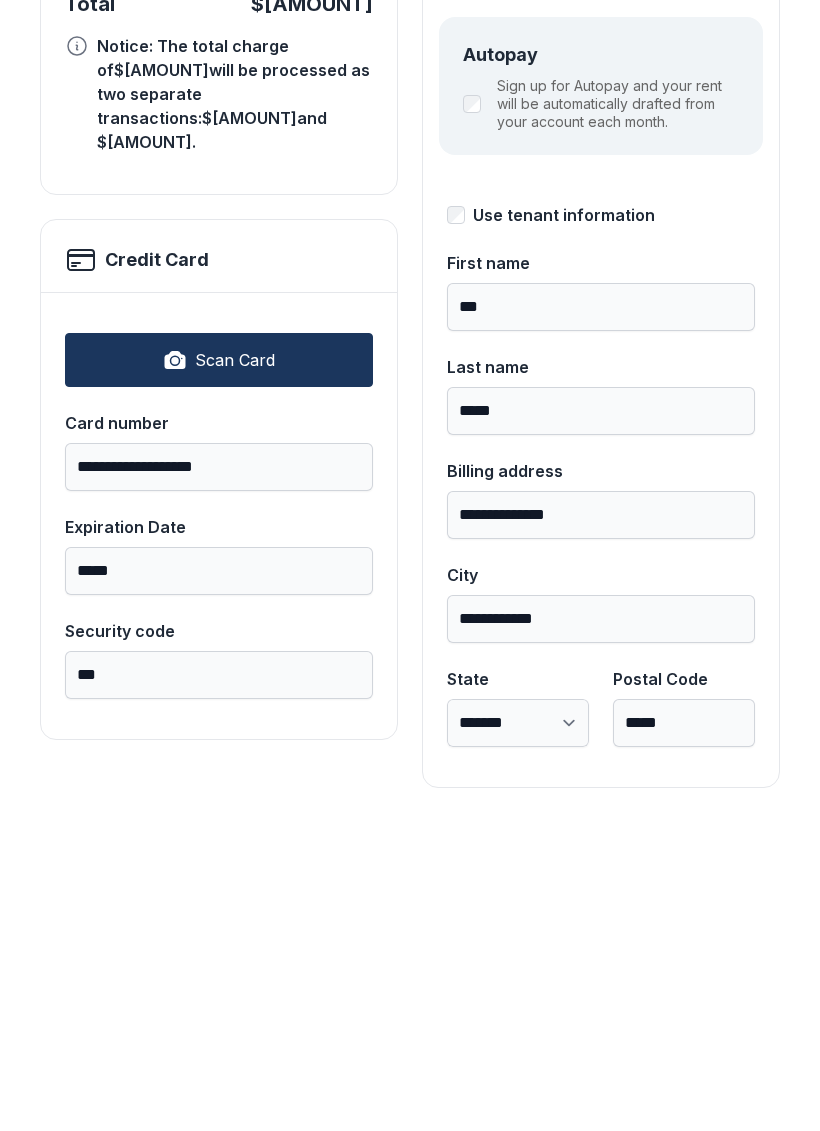 click on "**********" at bounding box center [410, 628] 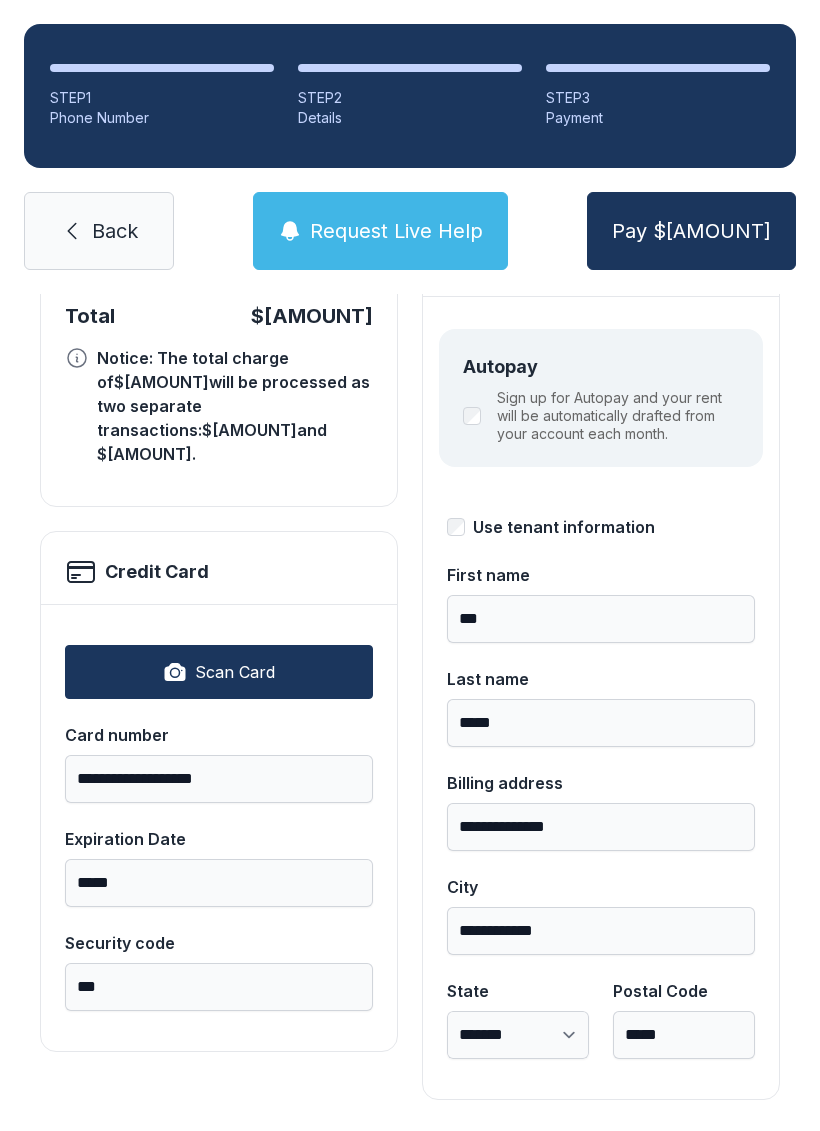 click on "Pay $[AMOUNT]" at bounding box center (691, 231) 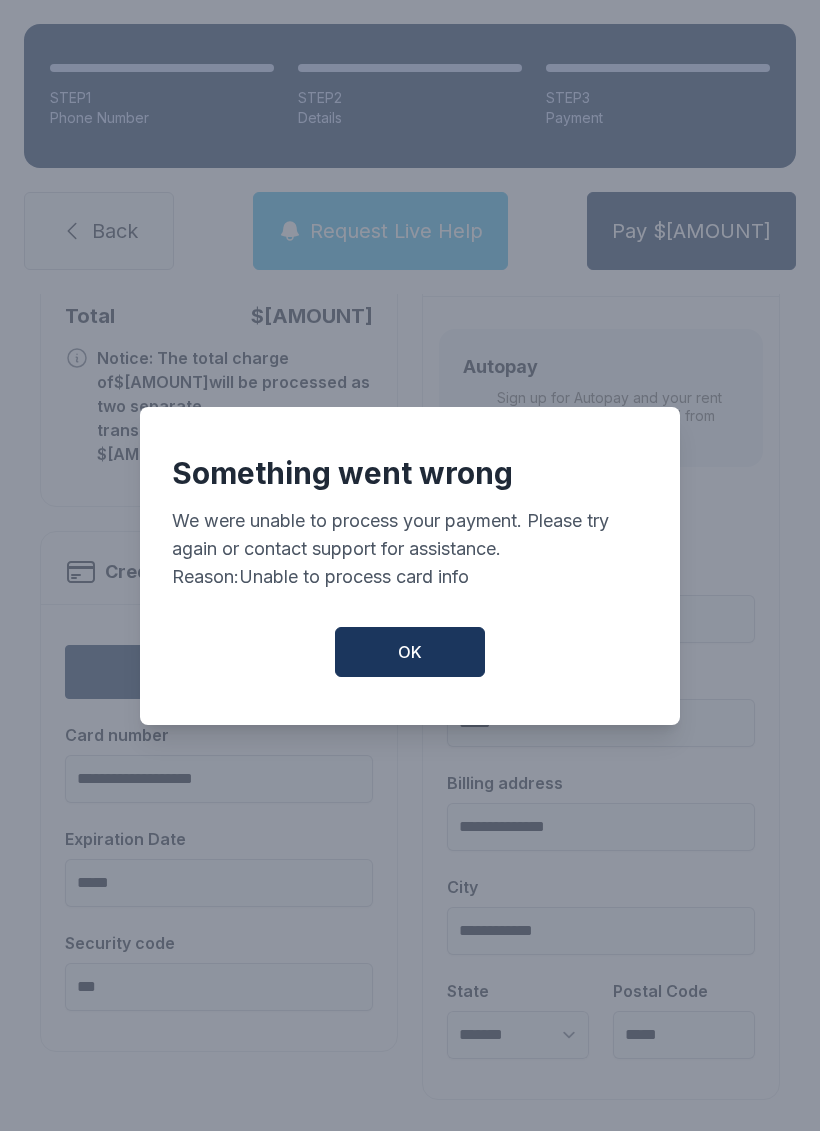 click on "OK" at bounding box center (410, 652) 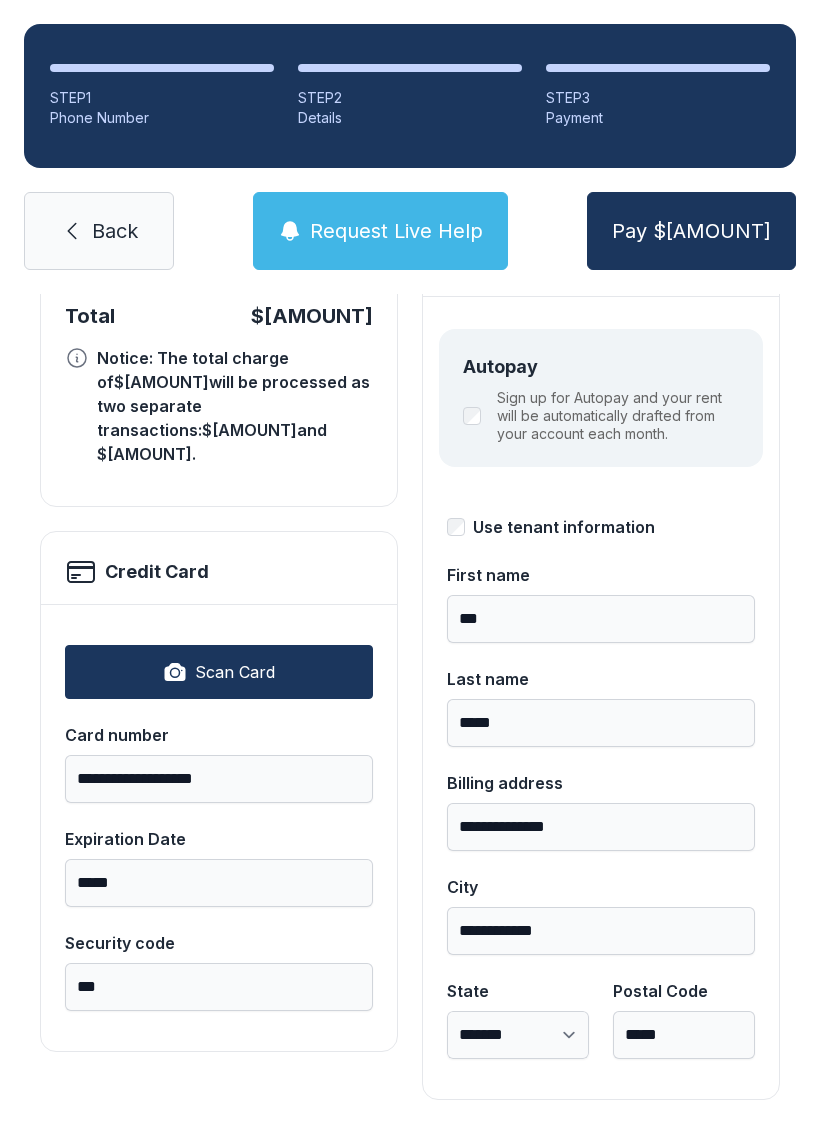 click on "Request Live Help" at bounding box center (396, 231) 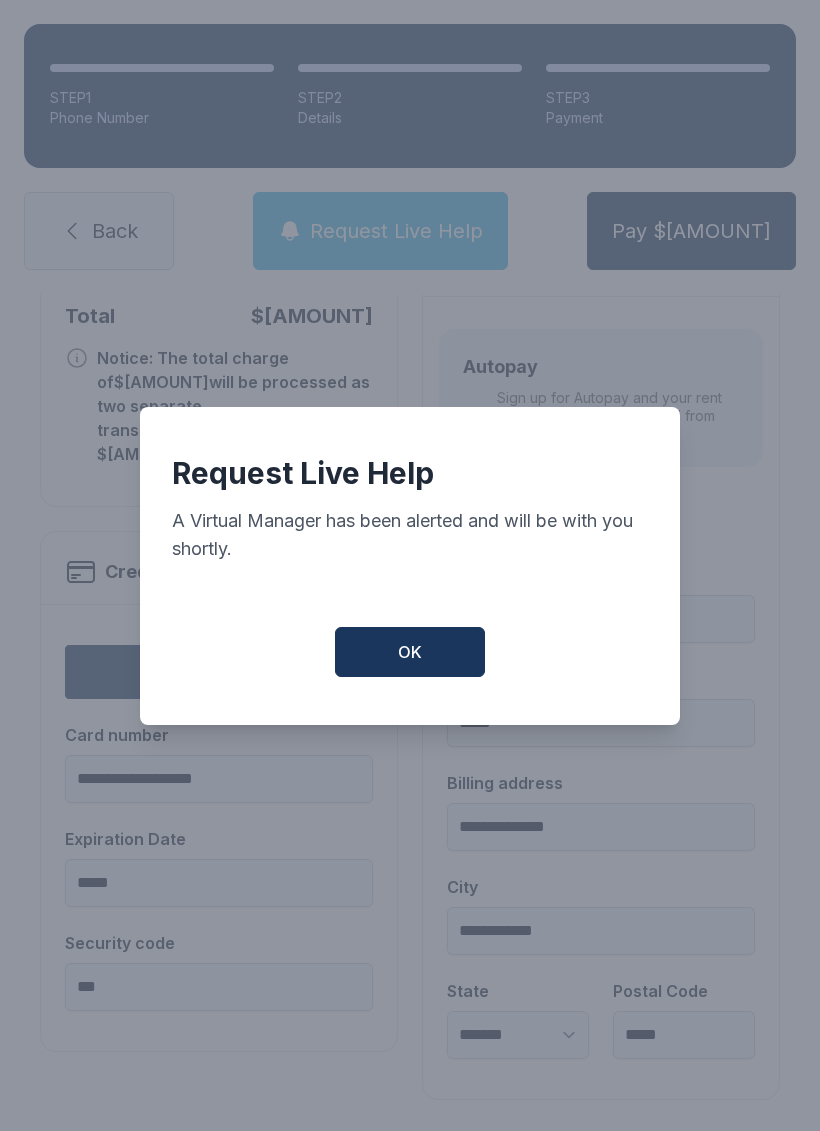 click on "OK" at bounding box center (410, 652) 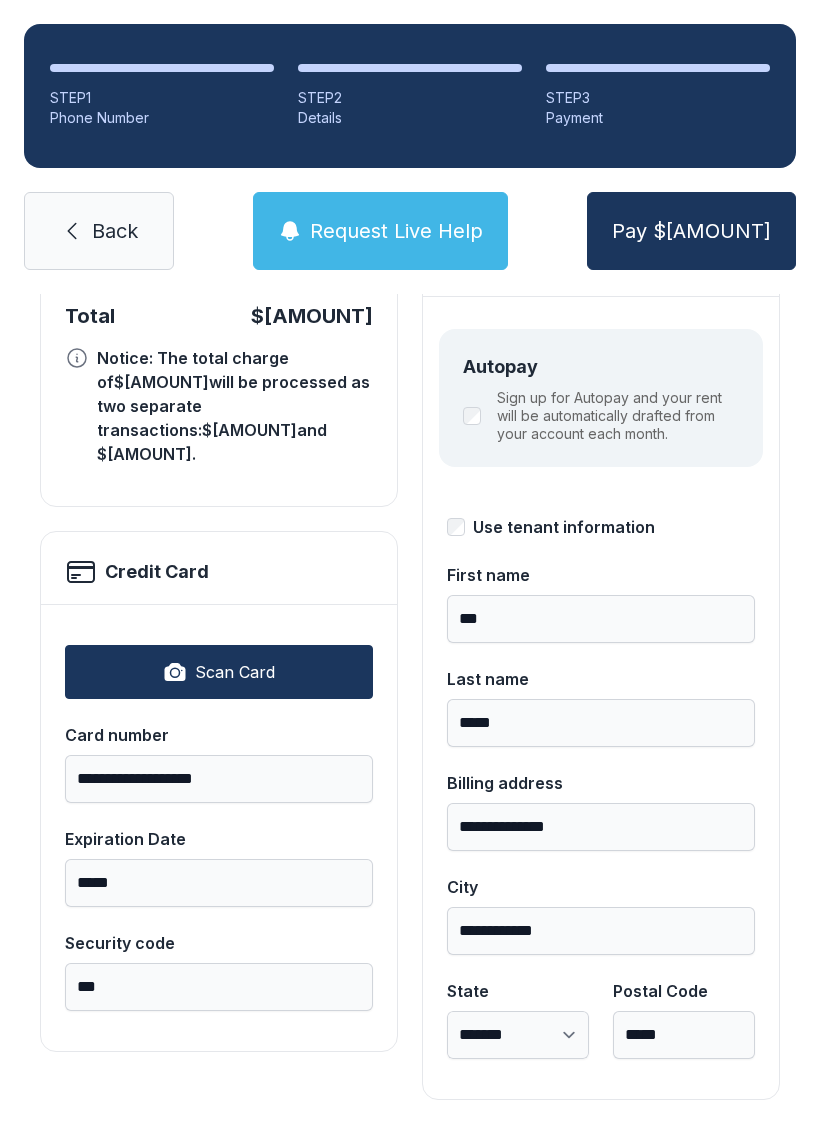 click on "Back" at bounding box center [115, 231] 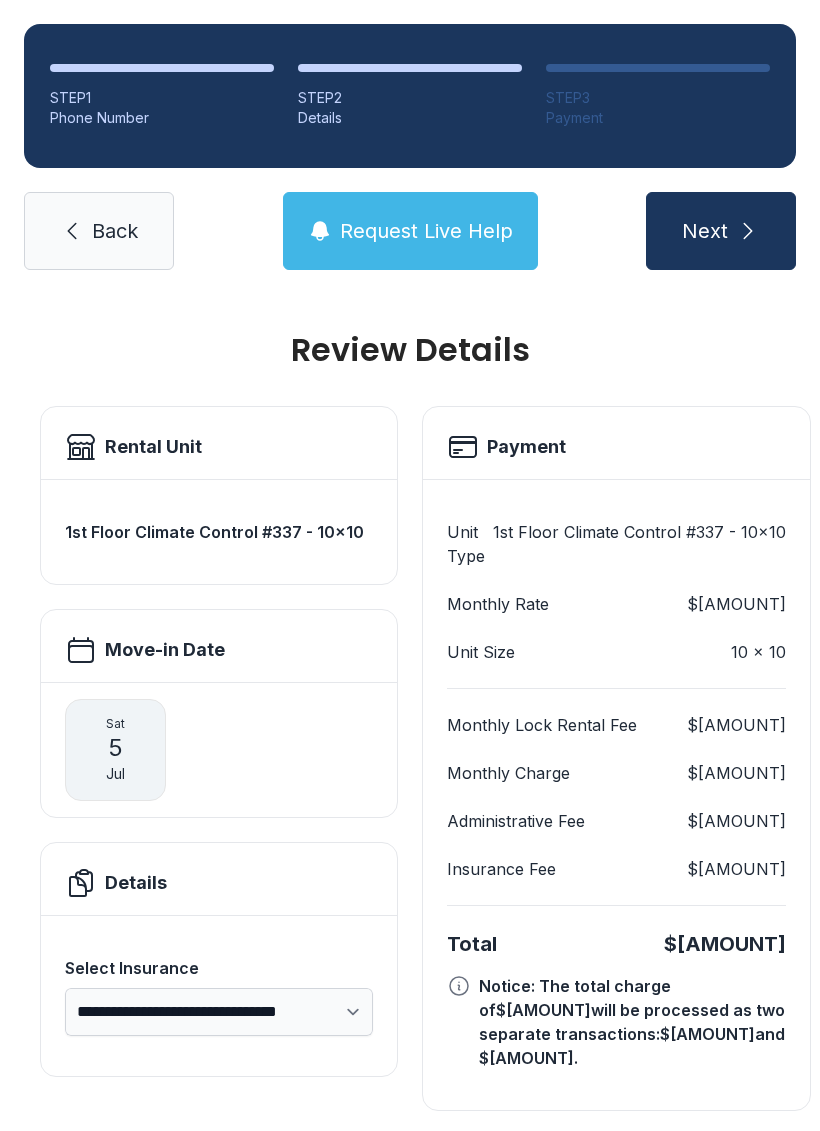 click on "Back" at bounding box center [115, 231] 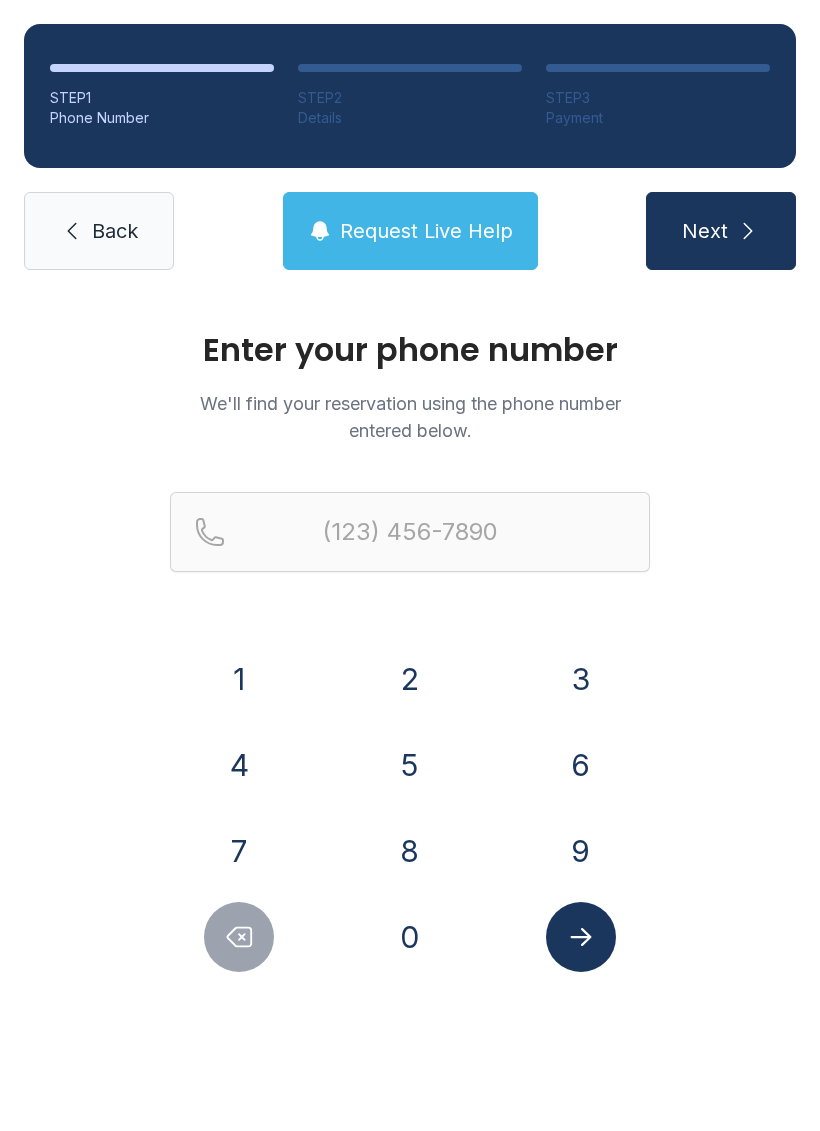 click on "Back" at bounding box center (99, 231) 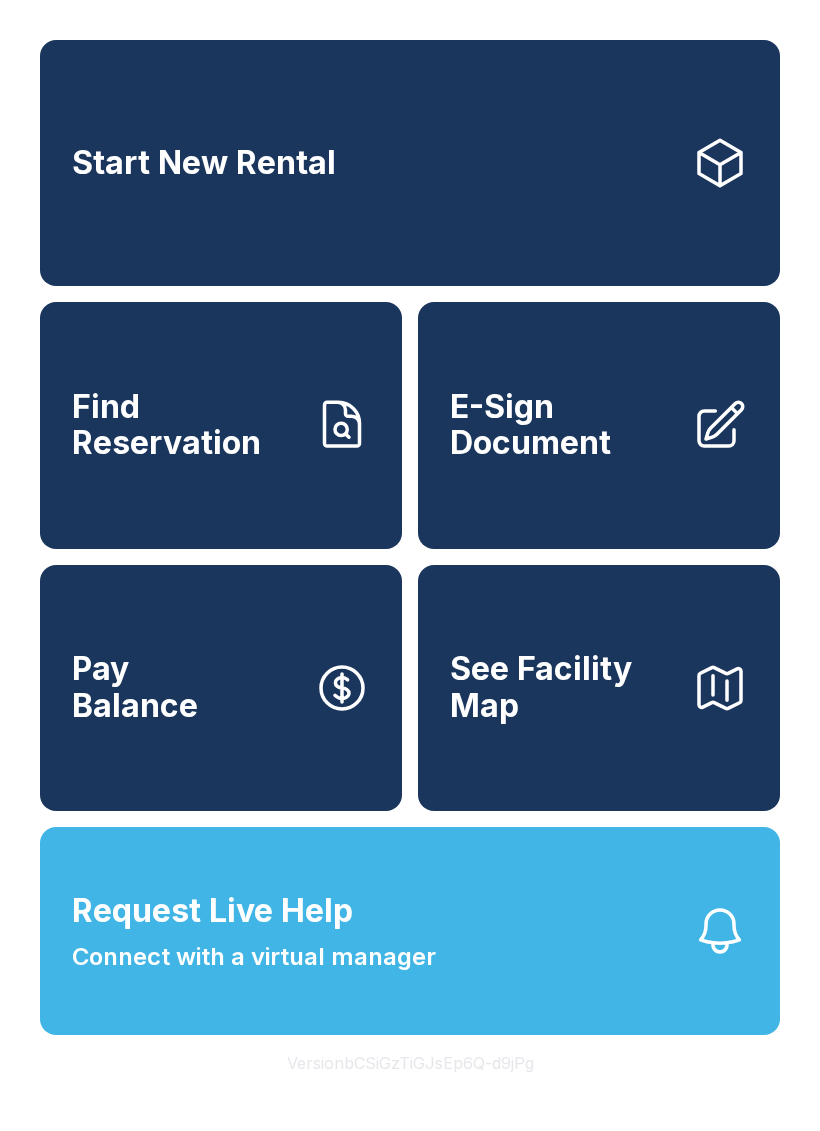 click on "E-Sign Document" at bounding box center [563, 425] 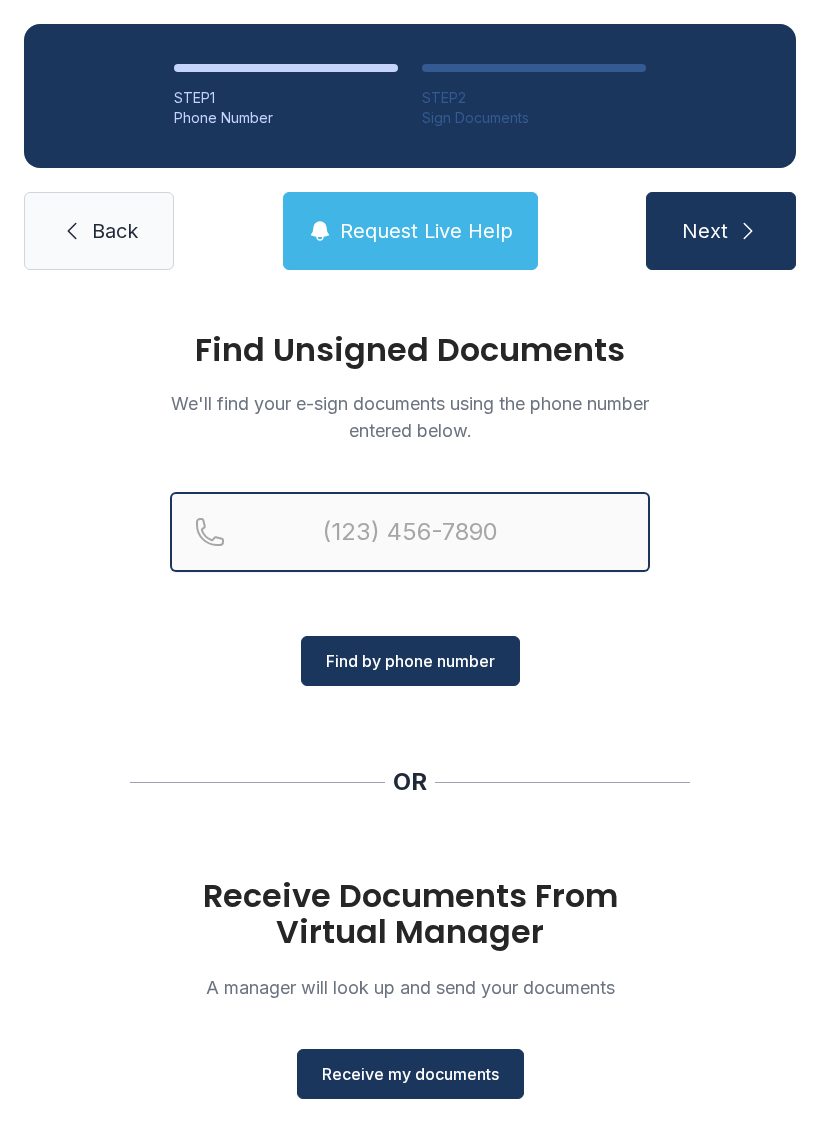 click at bounding box center [410, 532] 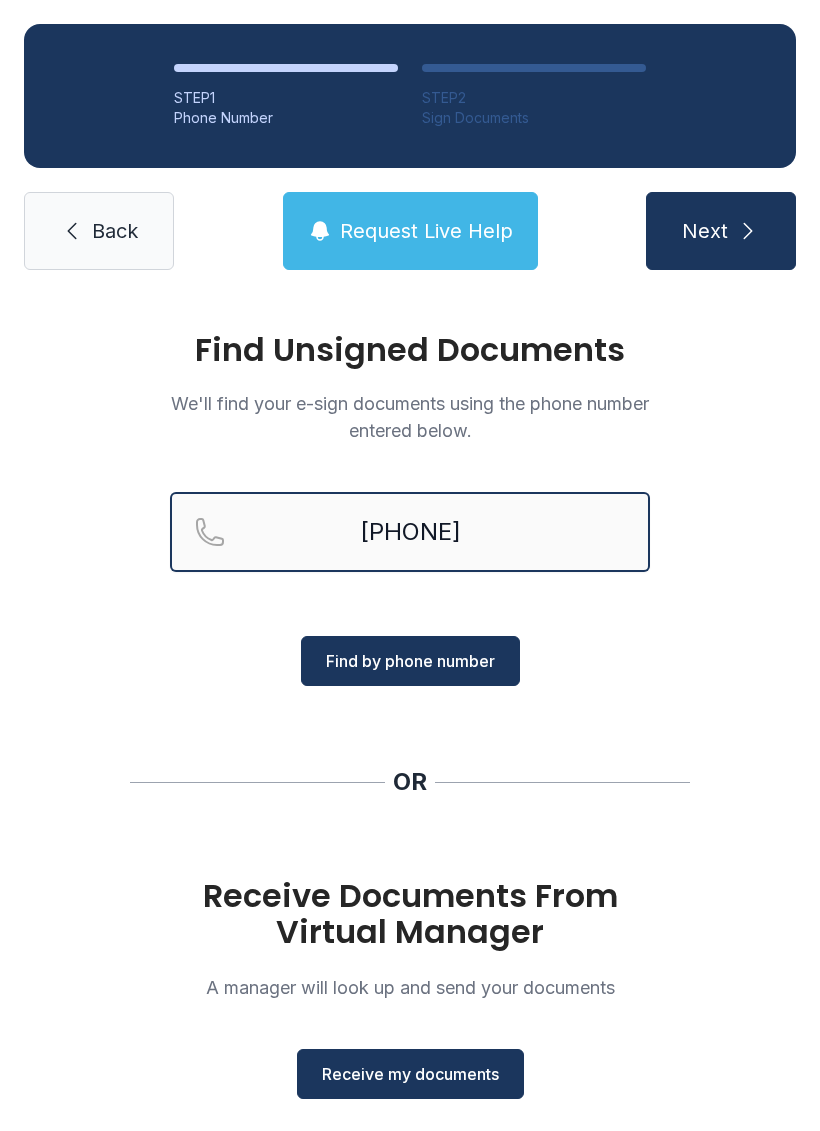 type on "[PHONE]" 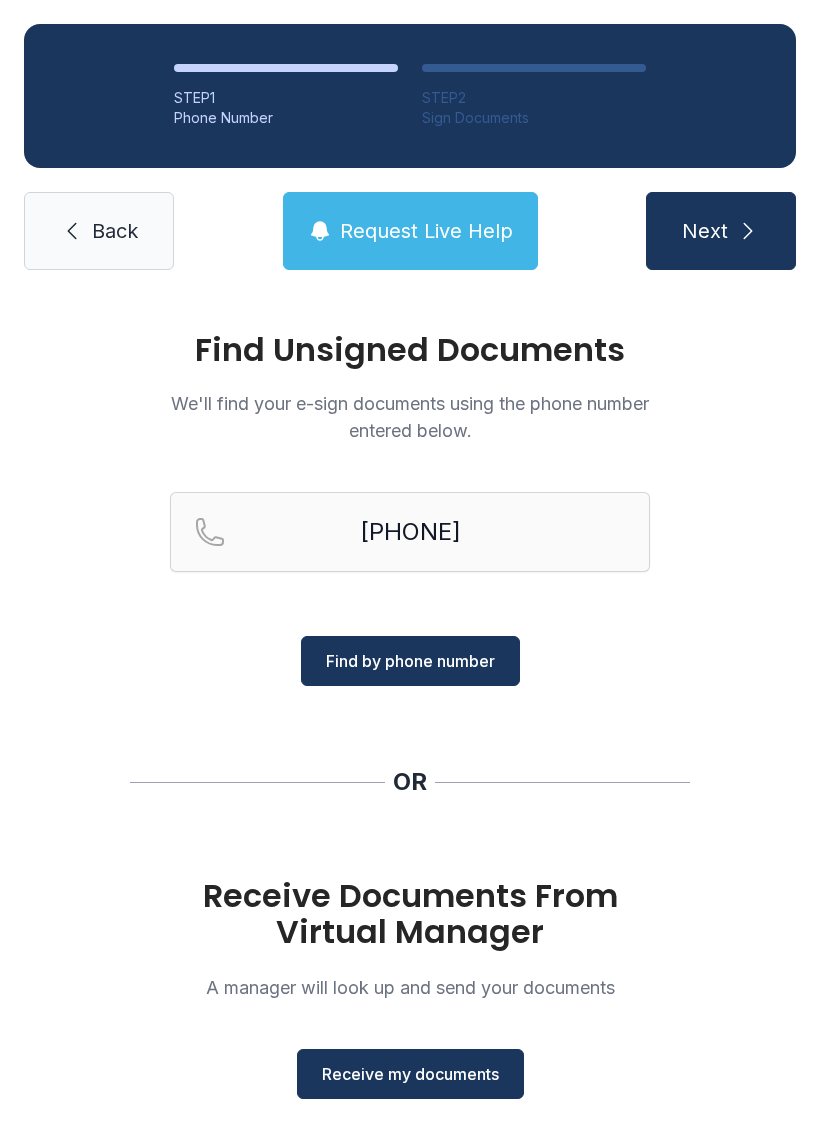 click on "Find by phone number" at bounding box center [410, 661] 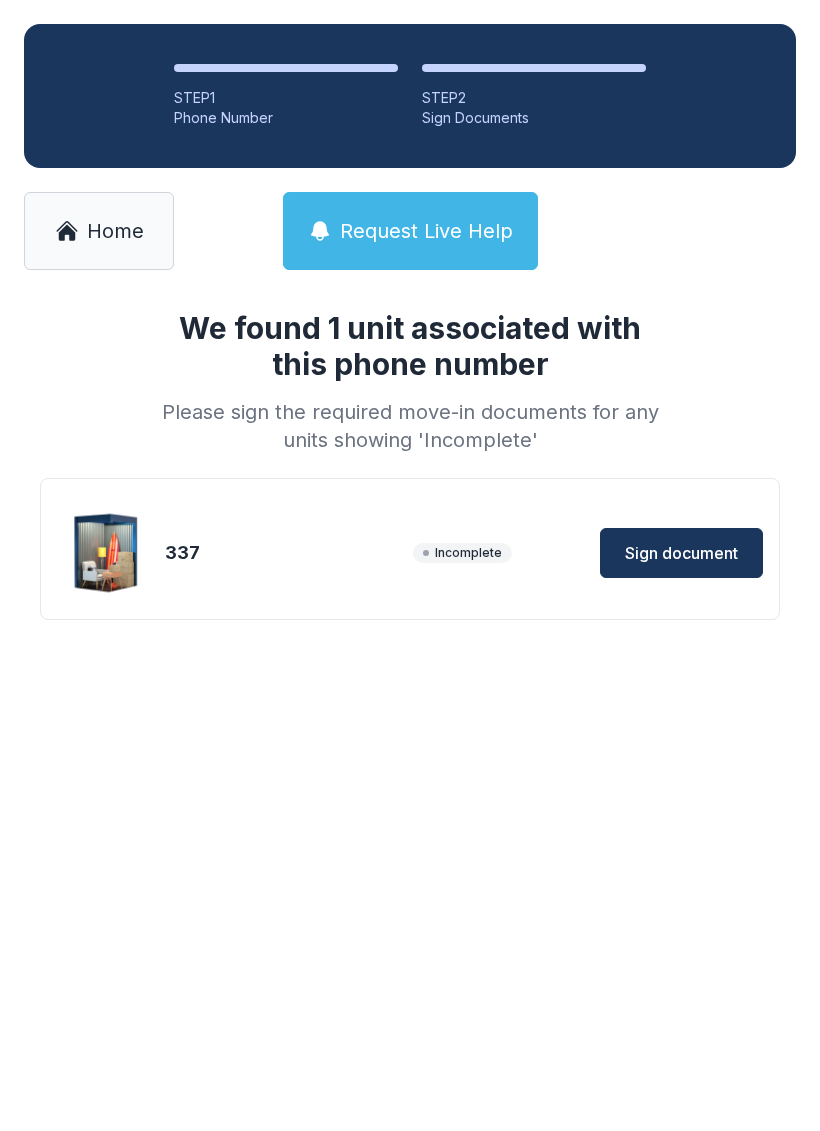 click on "Sign document" at bounding box center (681, 553) 